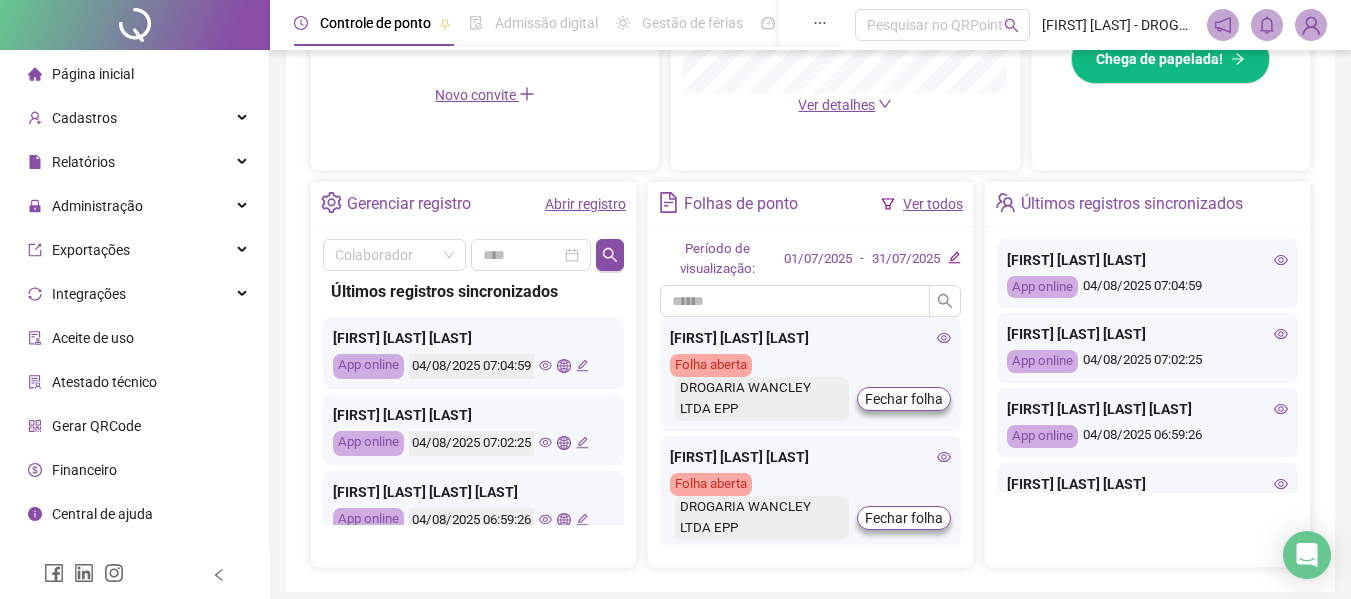 scroll, scrollTop: 623, scrollLeft: 0, axis: vertical 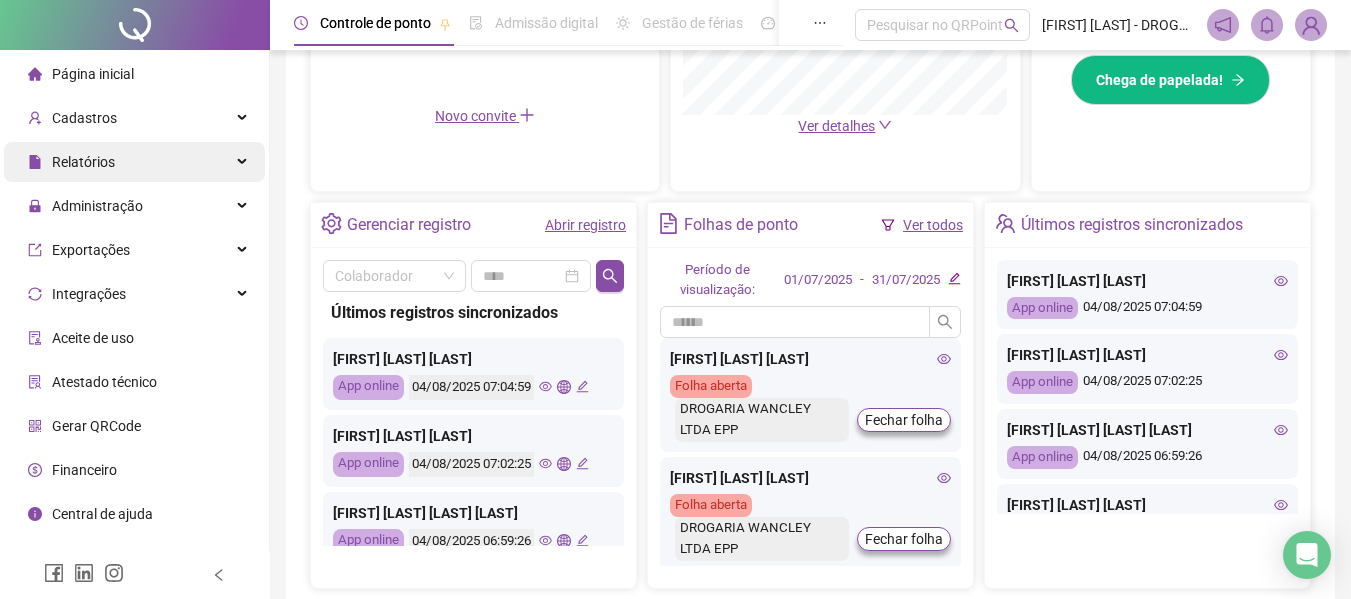 click on "Relatórios" at bounding box center [134, 162] 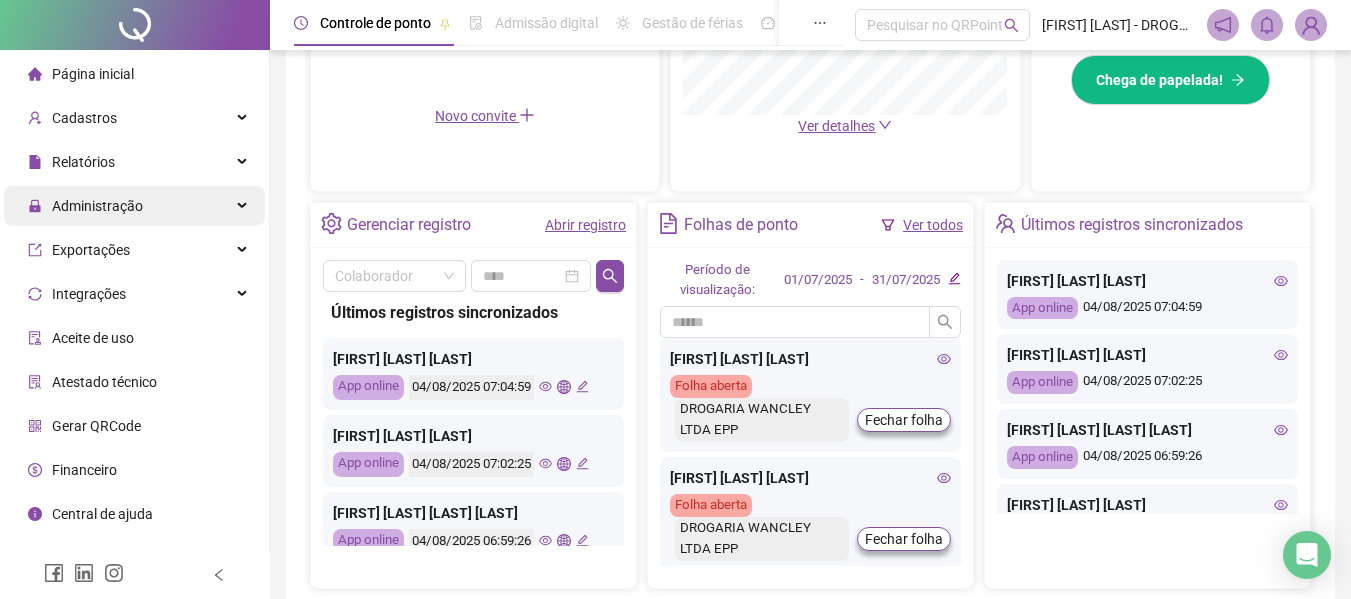 click on "Administração" at bounding box center [134, 206] 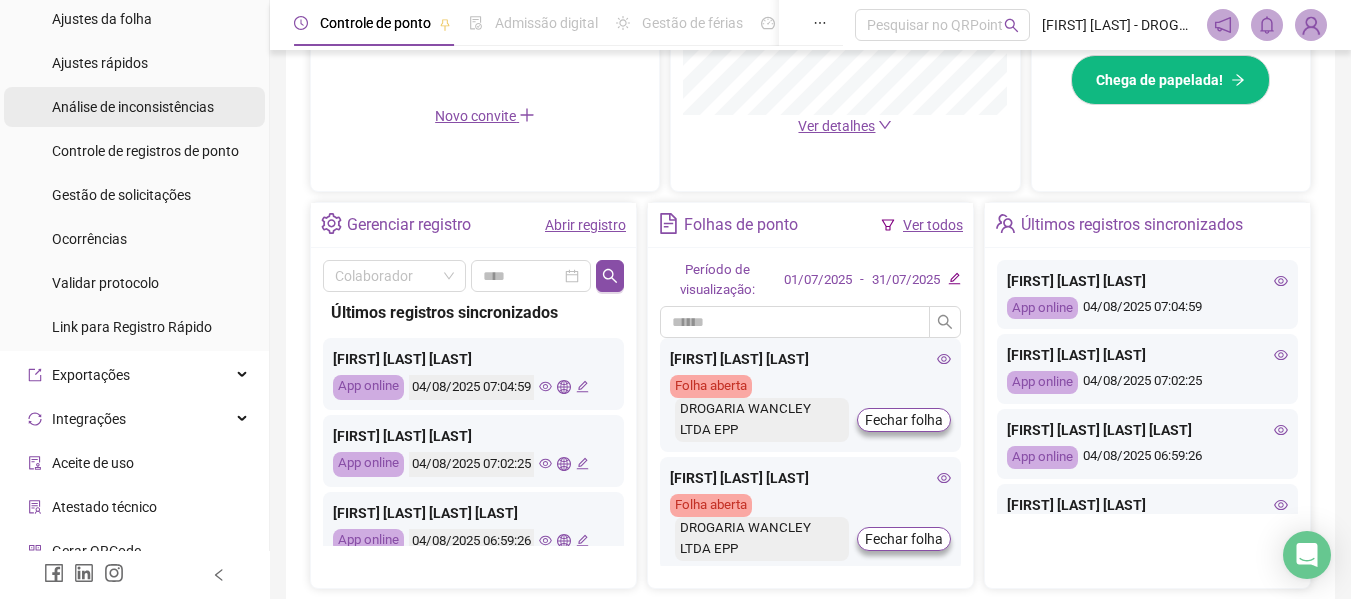 scroll, scrollTop: 200, scrollLeft: 0, axis: vertical 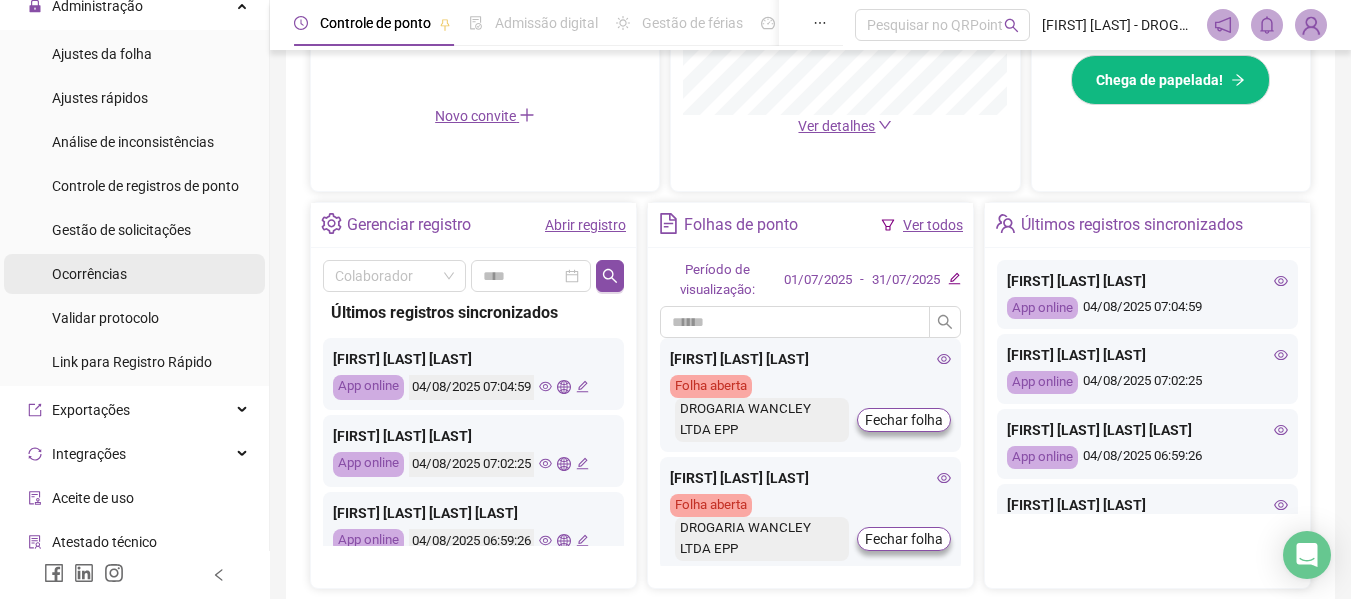 click on "Ocorrências" at bounding box center (134, 274) 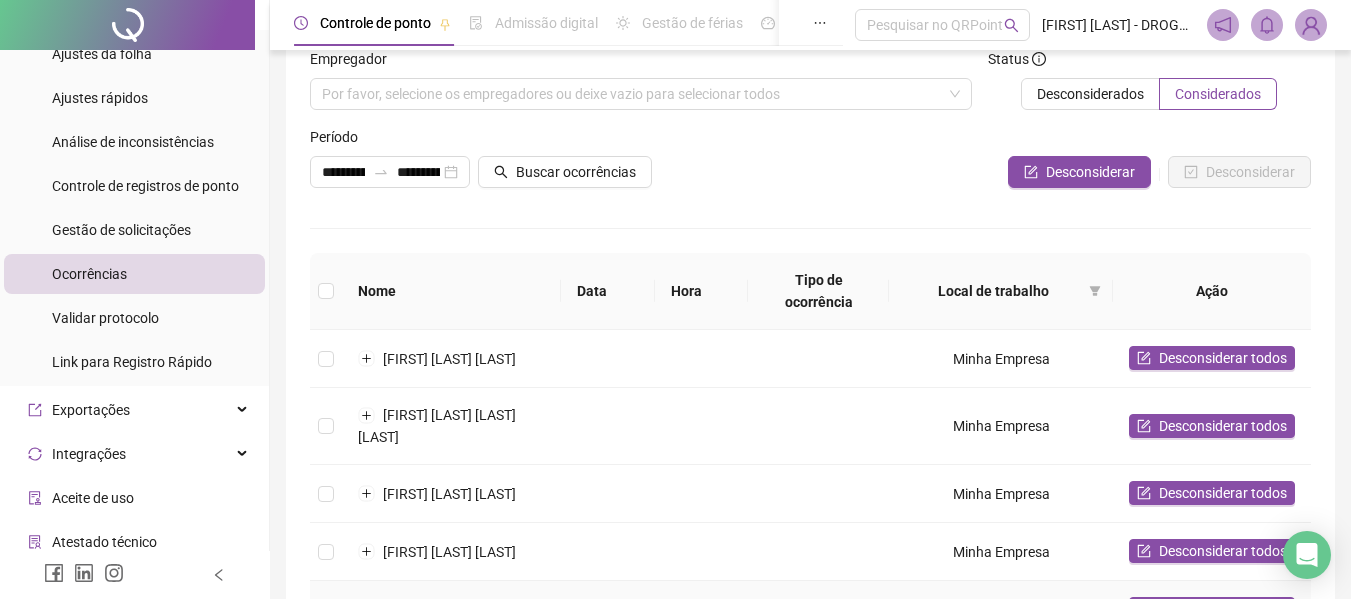 scroll, scrollTop: 0, scrollLeft: 0, axis: both 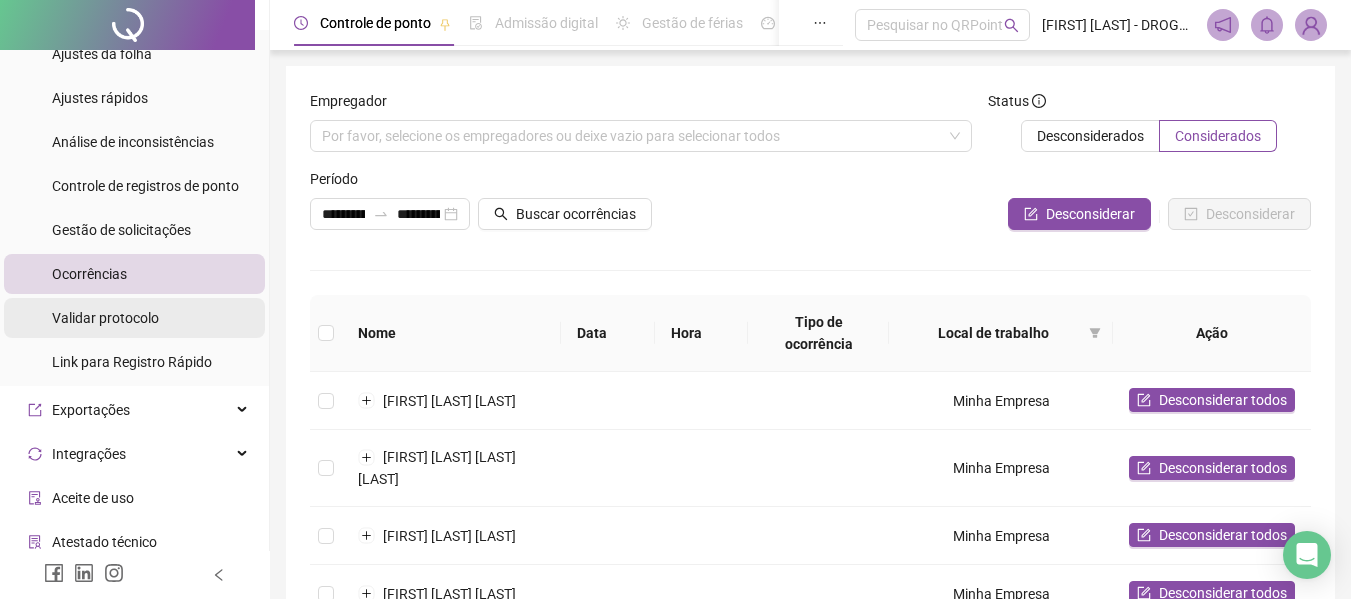 click on "Validar protocolo" at bounding box center (105, 318) 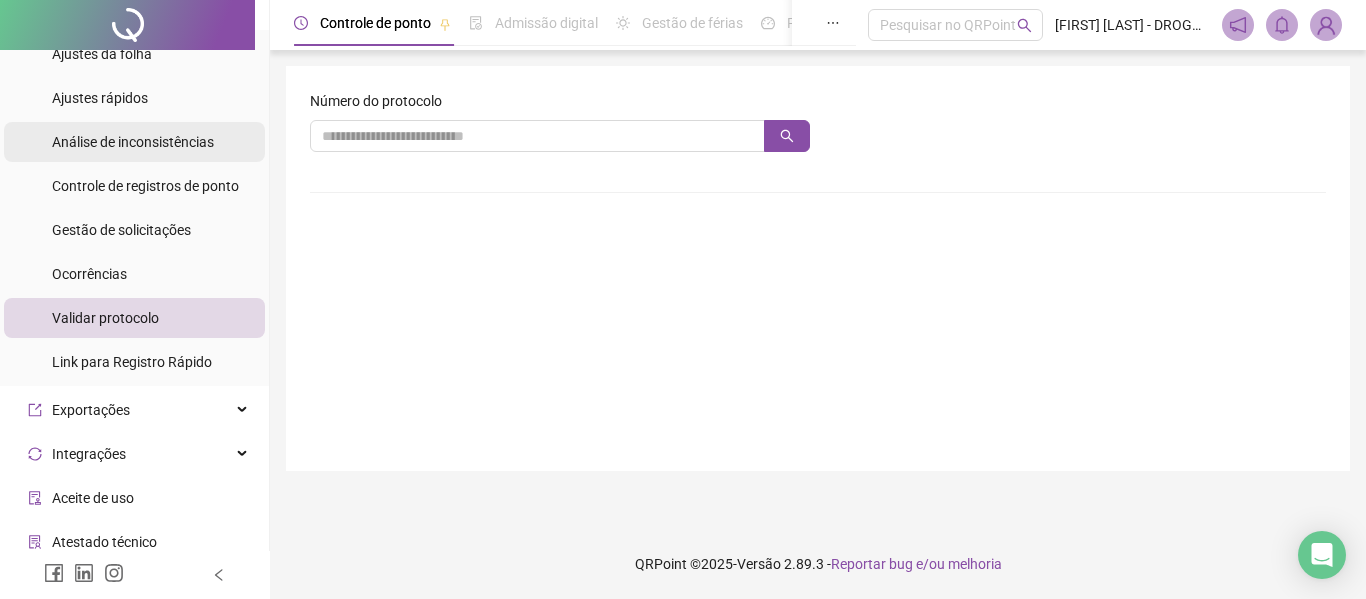 click on "Análise de inconsistências" at bounding box center [133, 142] 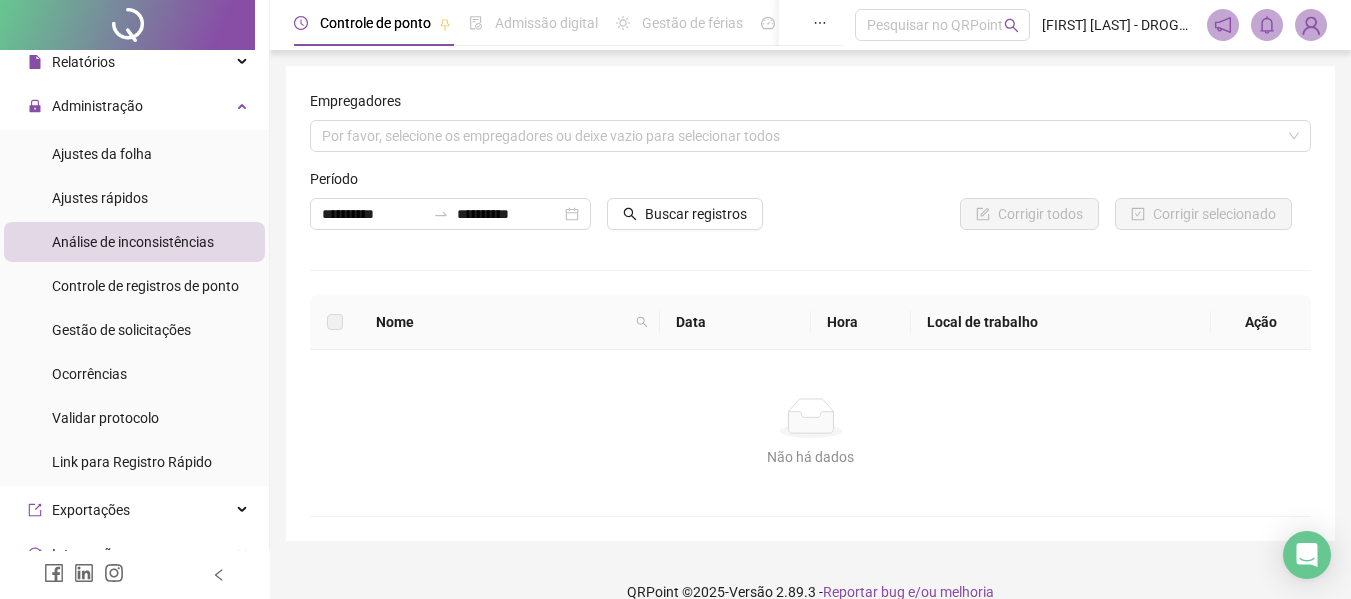 scroll, scrollTop: 0, scrollLeft: 0, axis: both 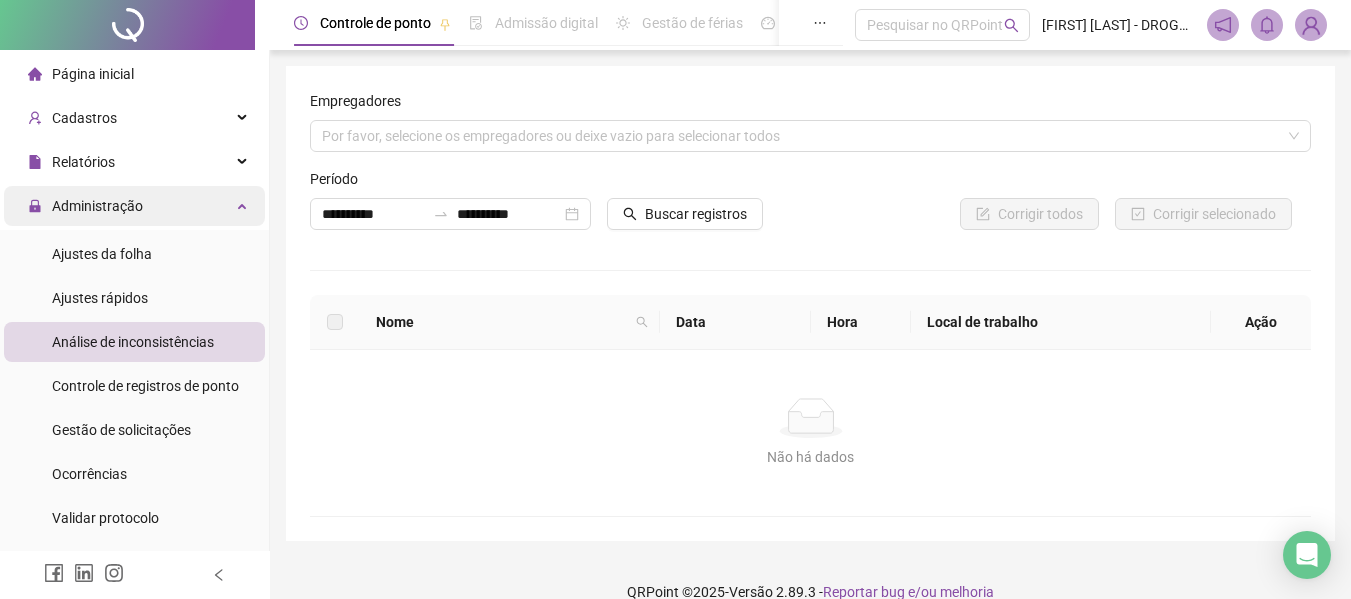 click on "Administração" at bounding box center (134, 206) 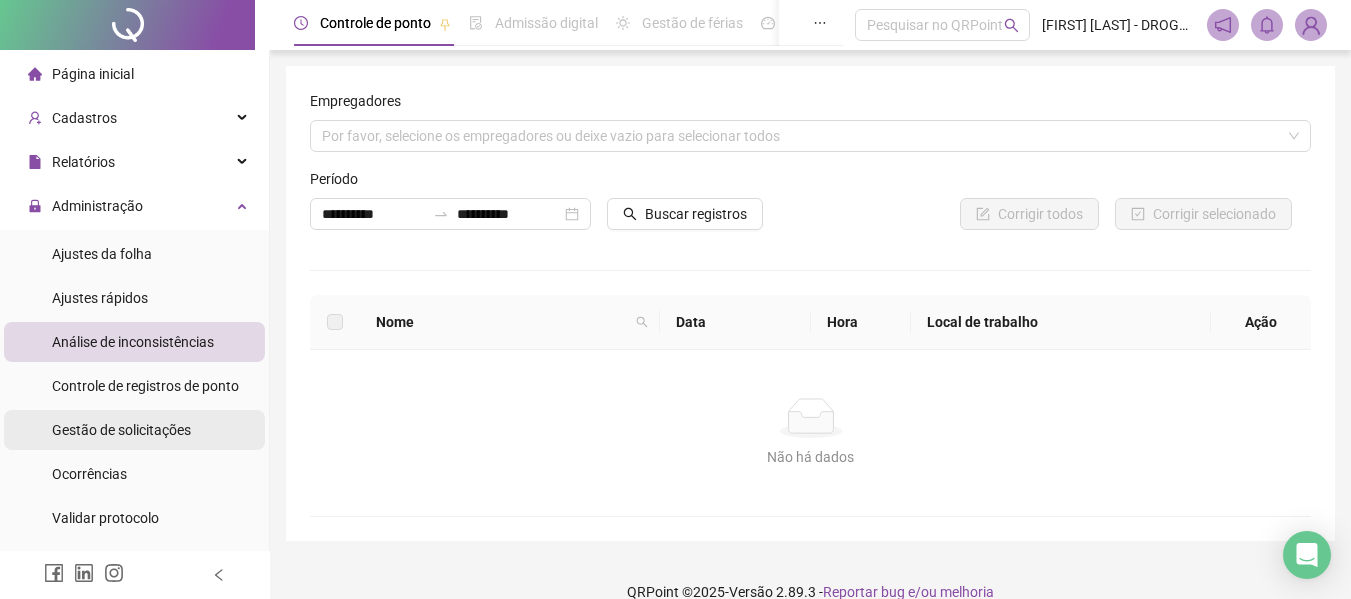 click on "Gestão de solicitações" at bounding box center (121, 430) 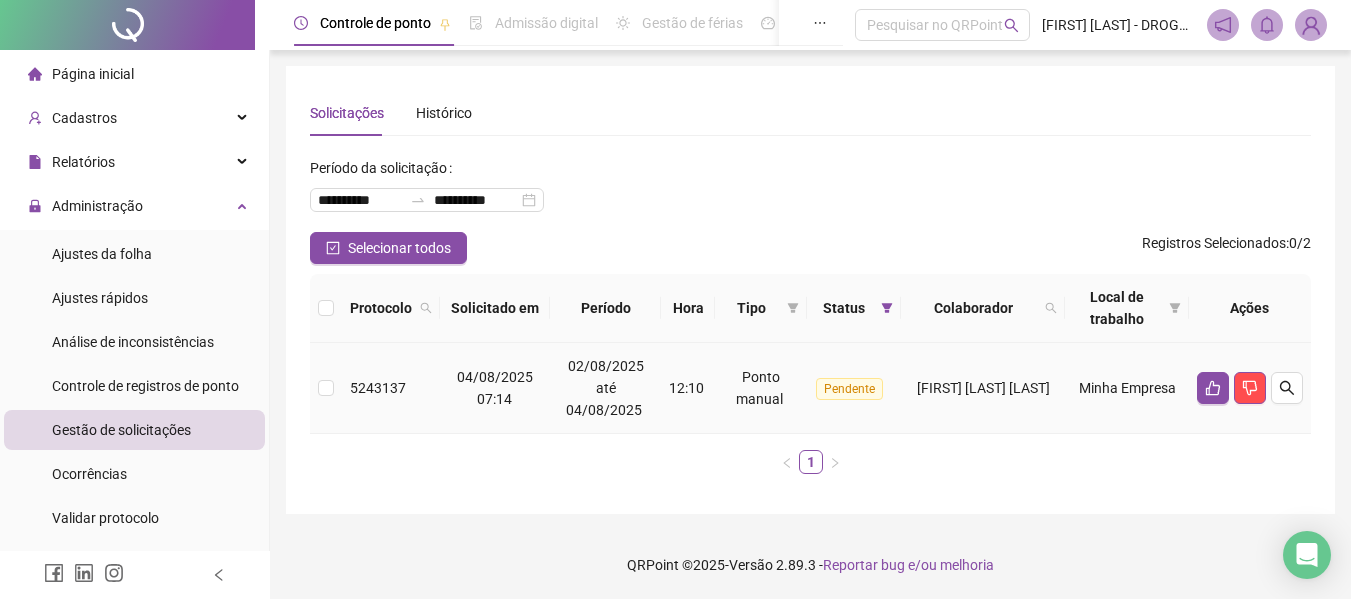click on "[FIRST] [LAST] [LAST]" at bounding box center (983, 388) 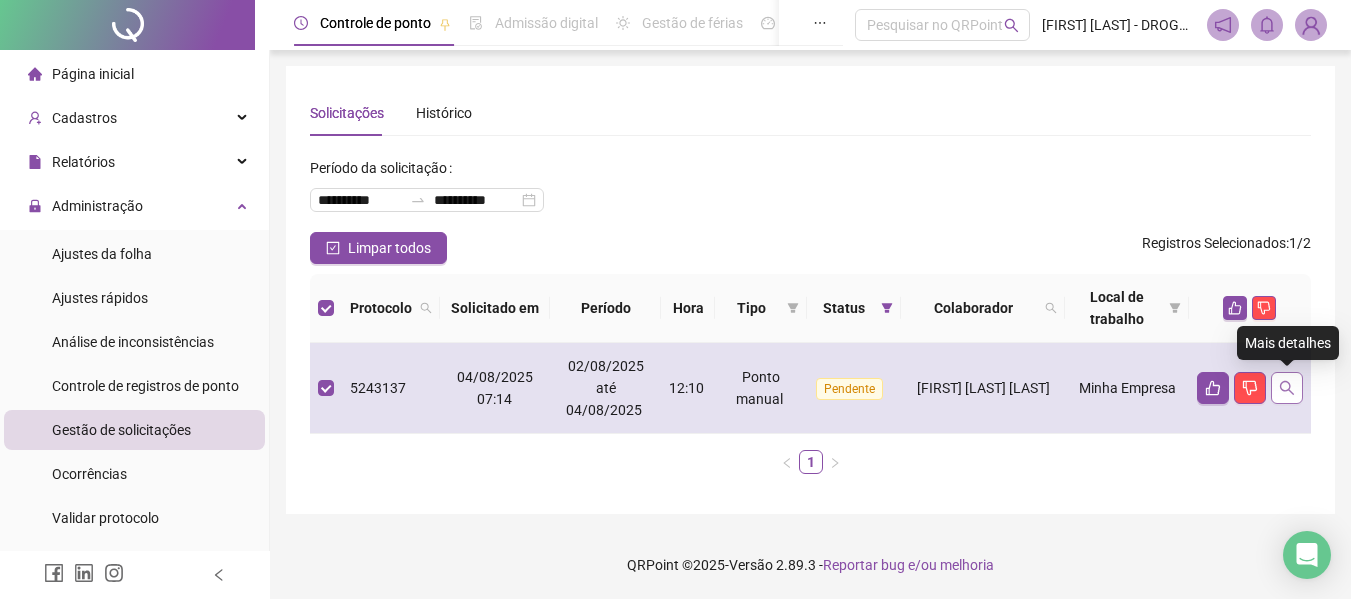 click at bounding box center (1287, 388) 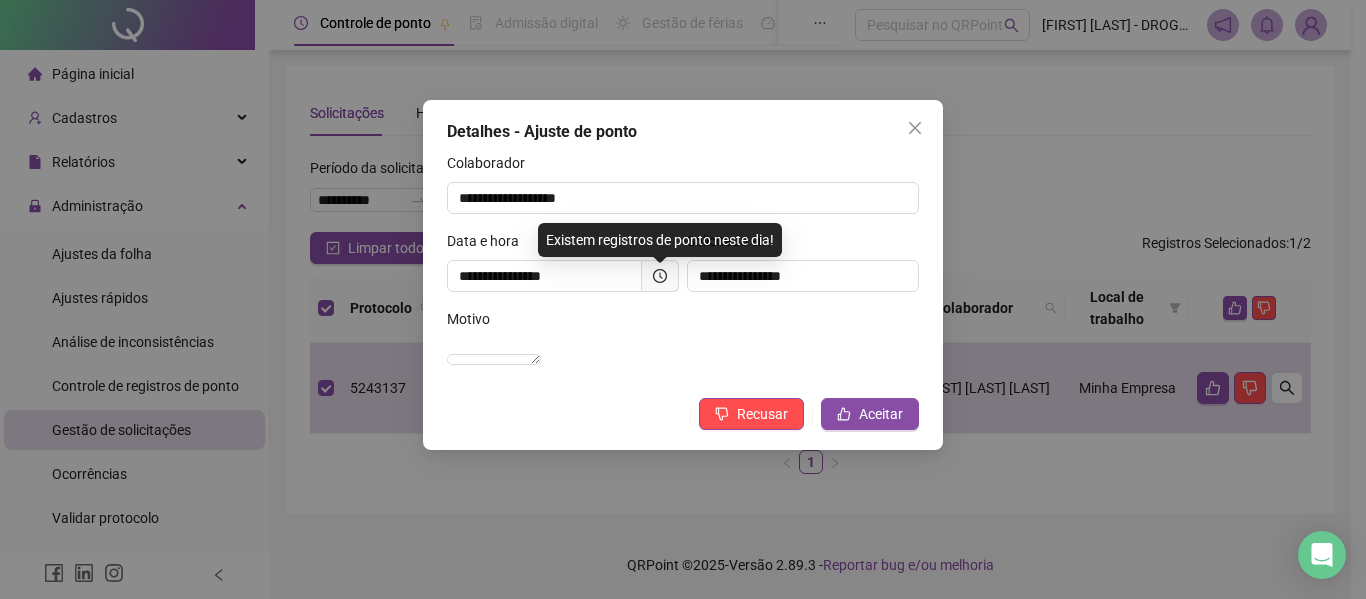 click on "Motivo" at bounding box center (683, 323) 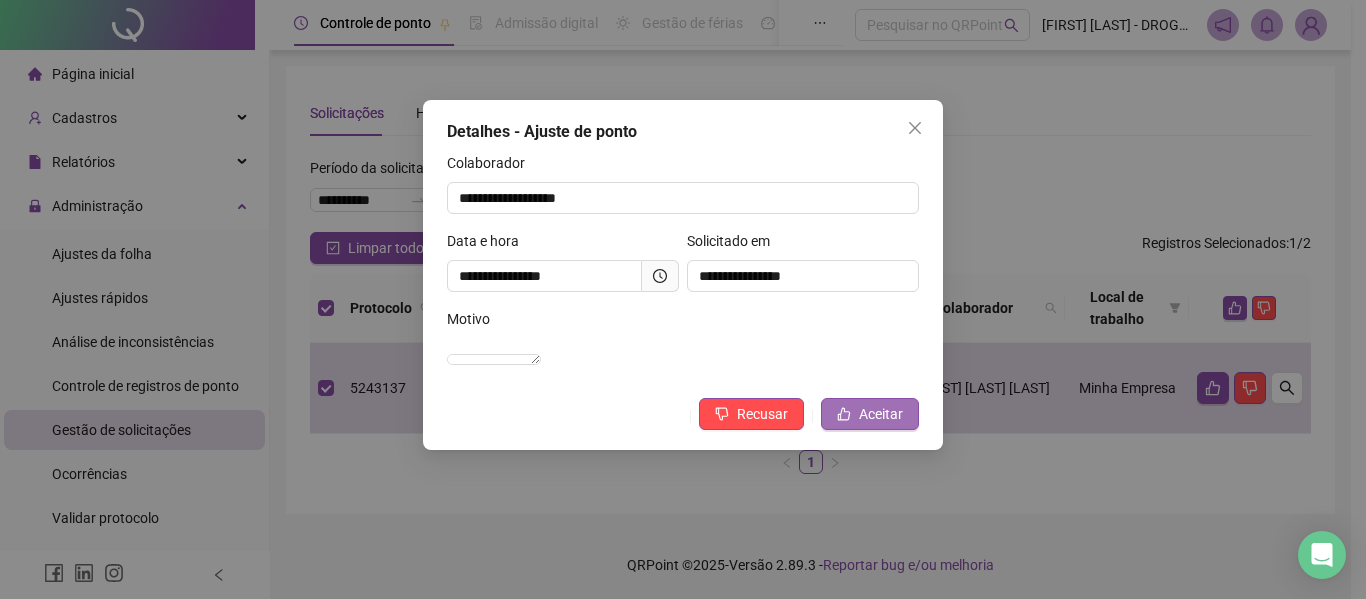 click on "Aceitar" at bounding box center [881, 414] 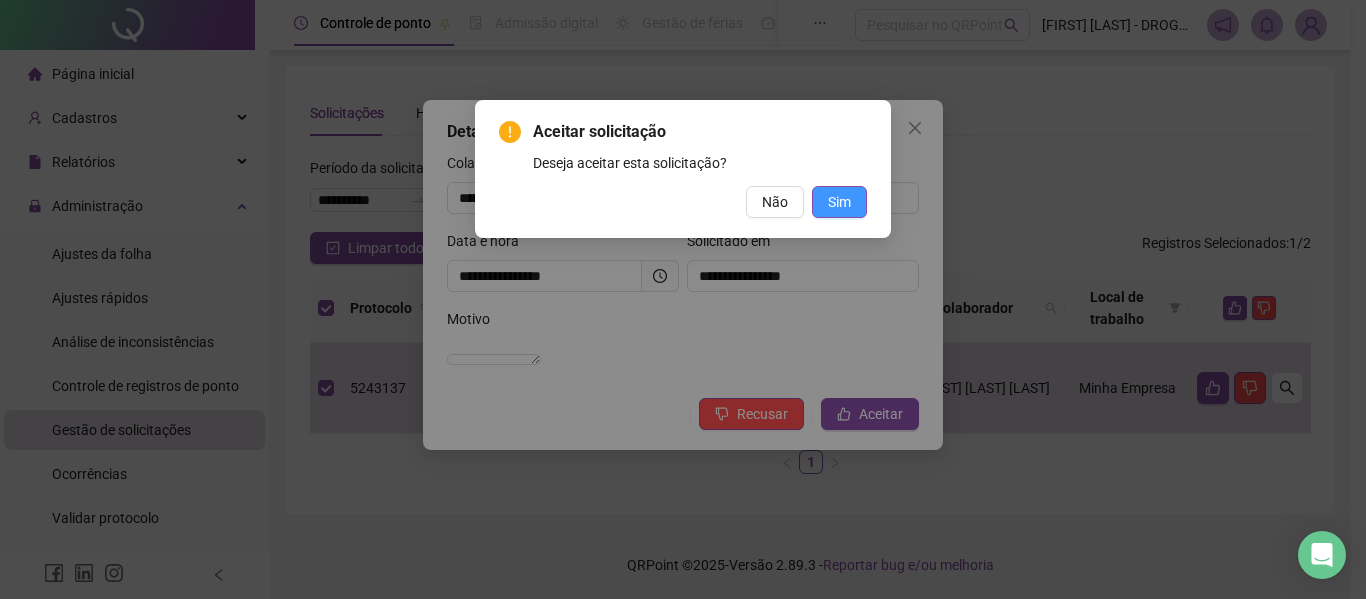 click on "Sim" at bounding box center (839, 202) 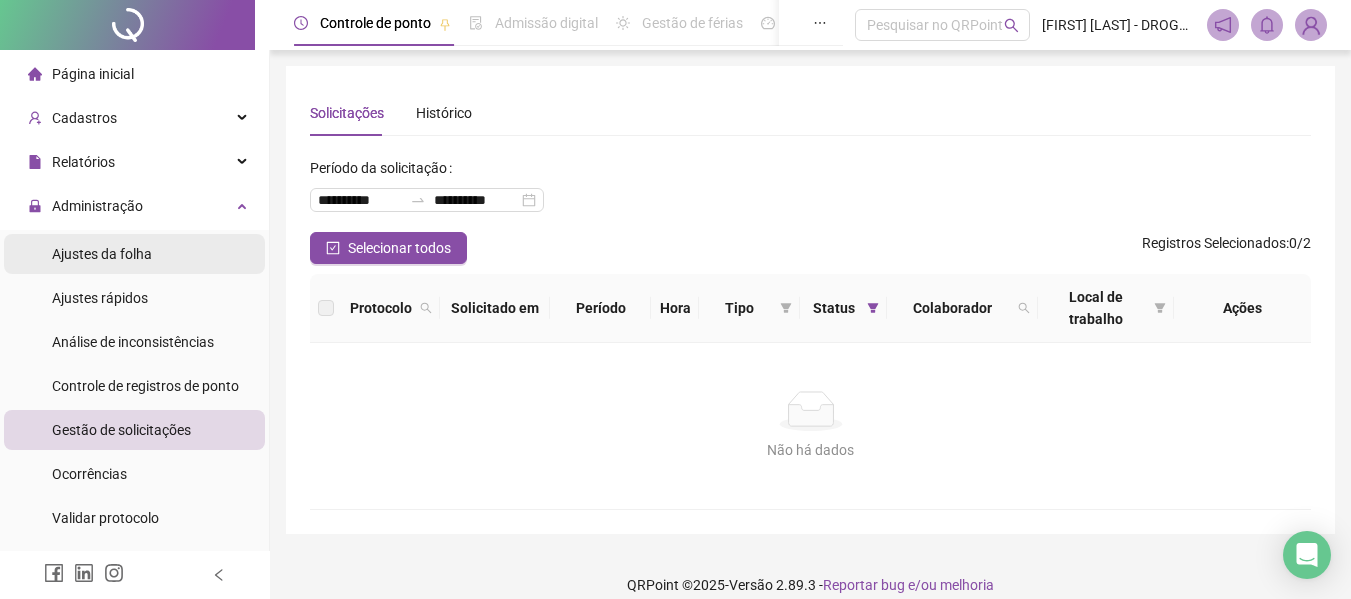 click on "Ajustes da folha" at bounding box center [134, 254] 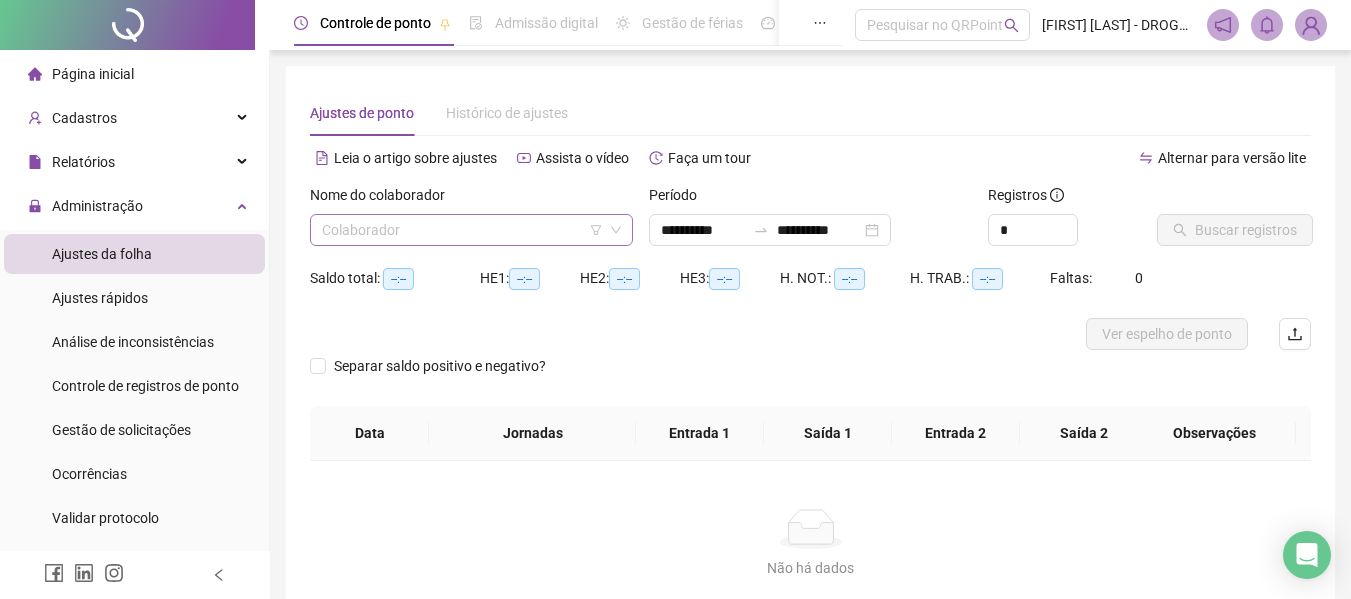 click 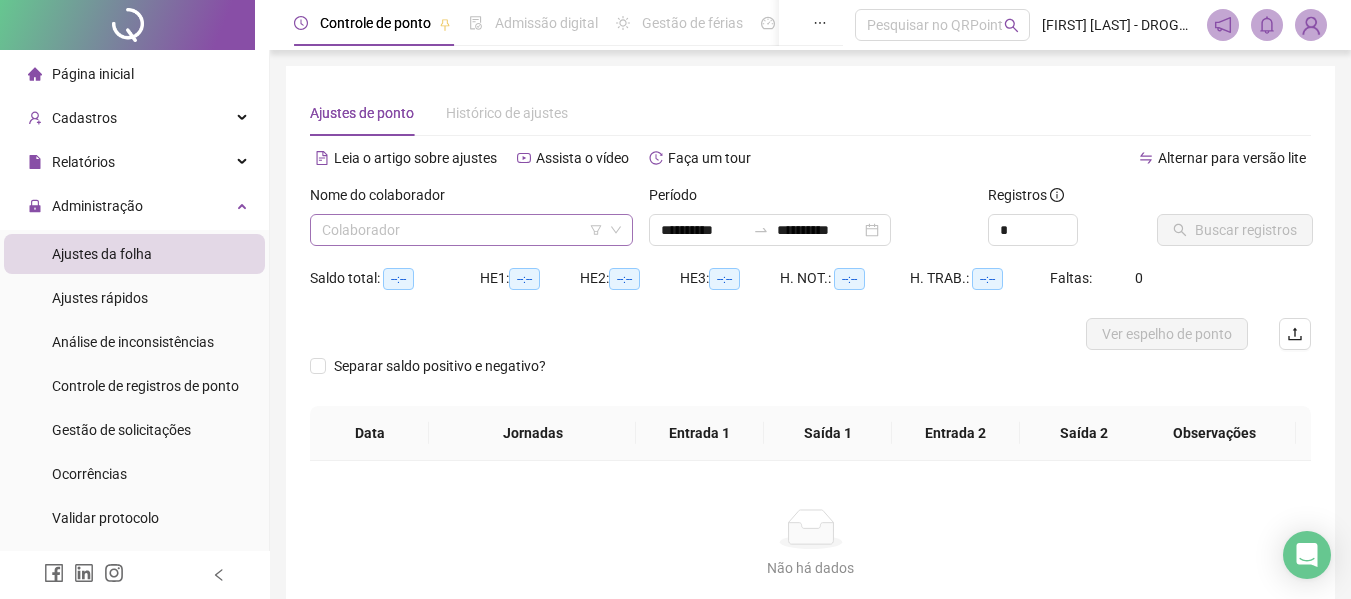 click at bounding box center [471, 230] 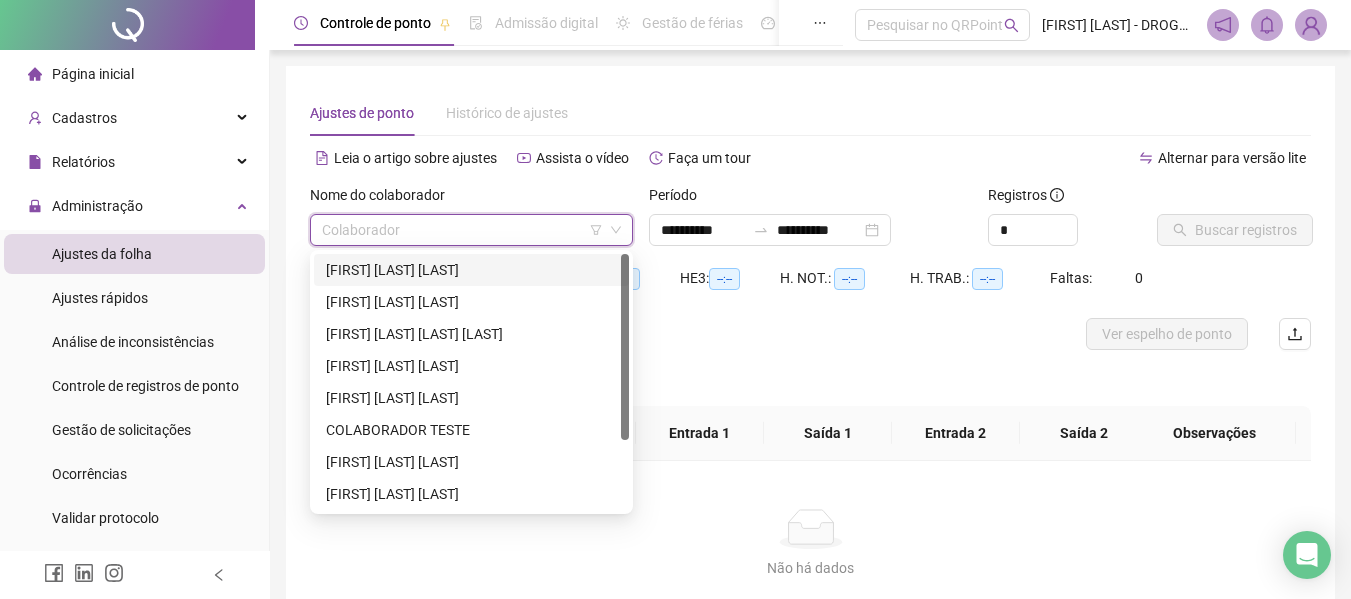 click on "[FIRST] [LAST] [LAST]" at bounding box center [471, 270] 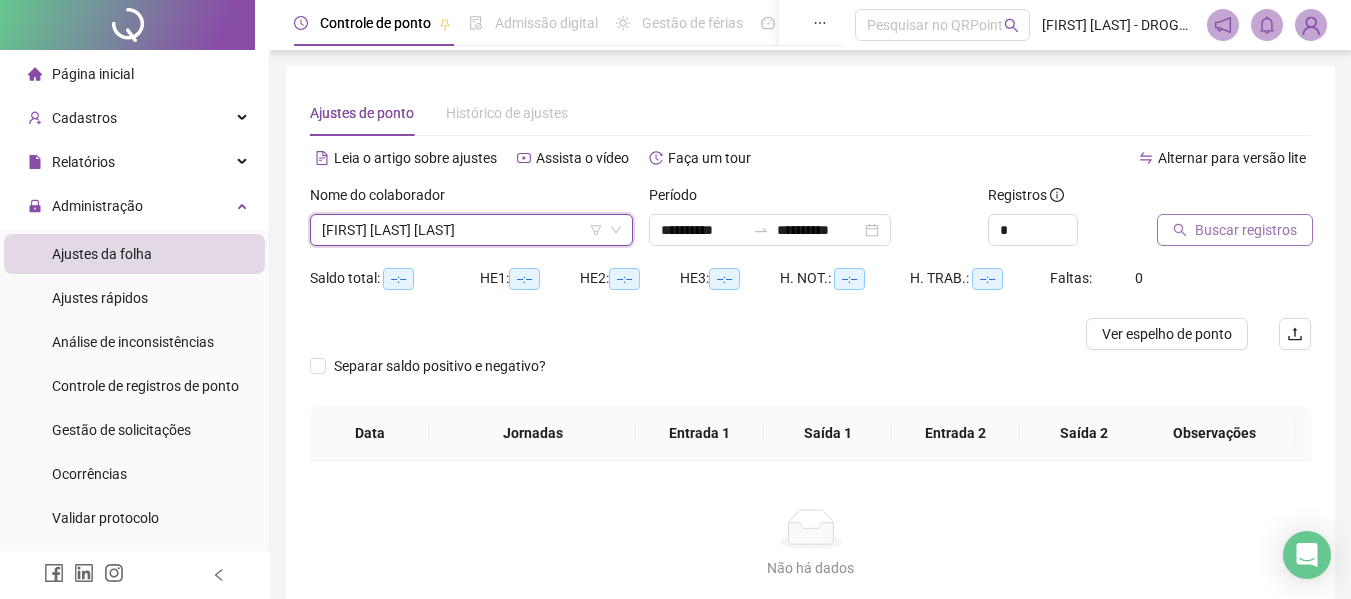 click on "Buscar registros" at bounding box center [1246, 230] 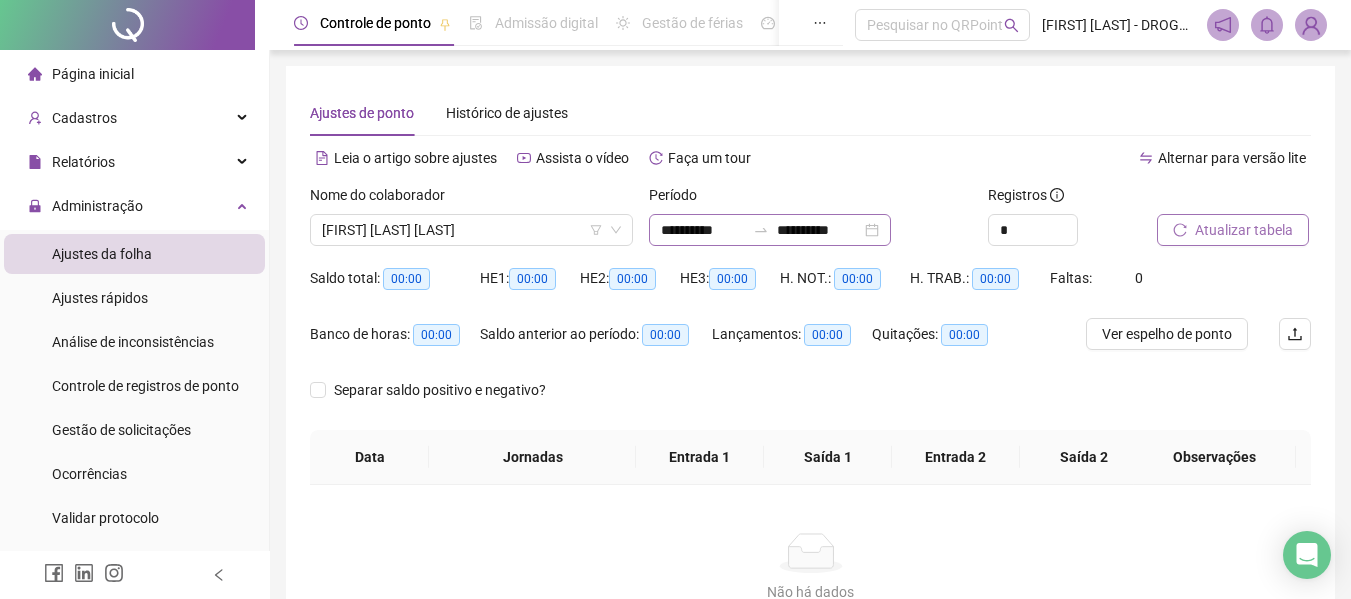 click on "**********" at bounding box center (770, 230) 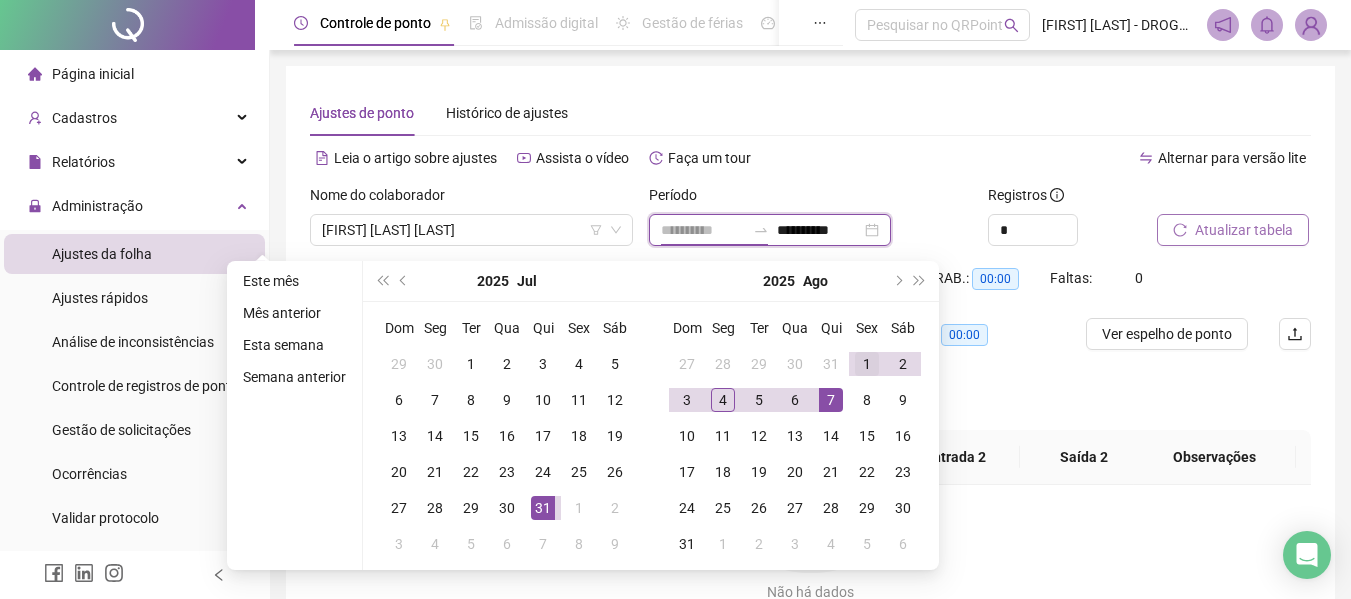 type on "**********" 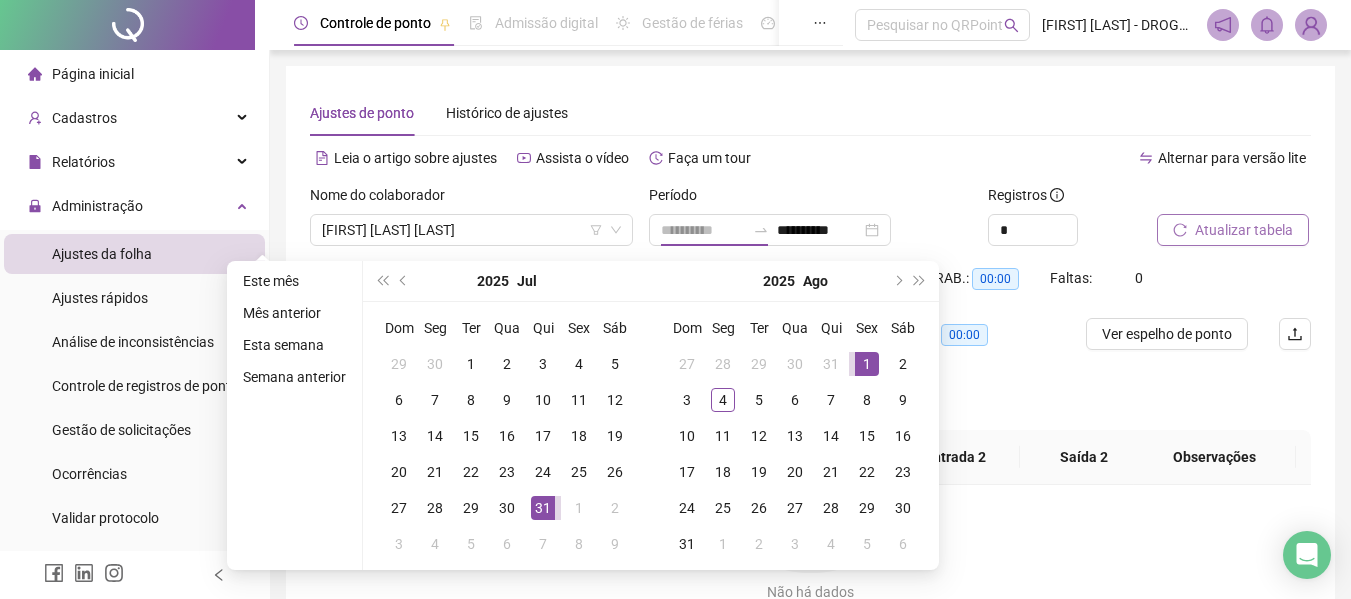 click on "1" at bounding box center (867, 364) 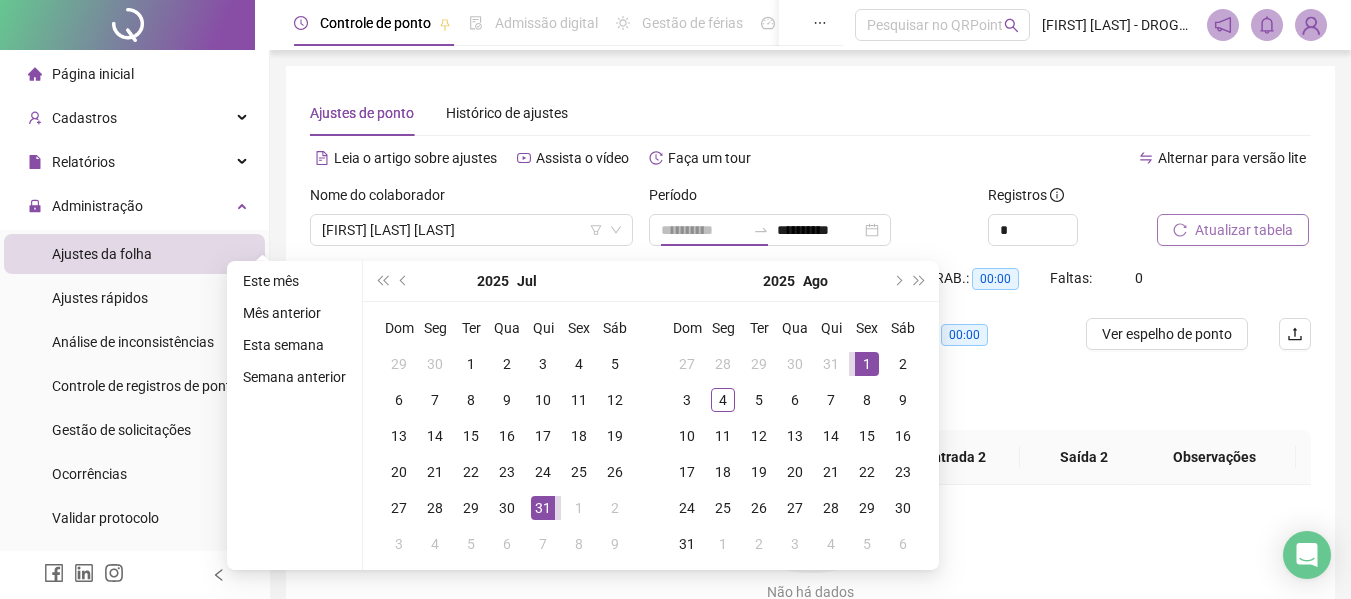 click on "1" at bounding box center (867, 364) 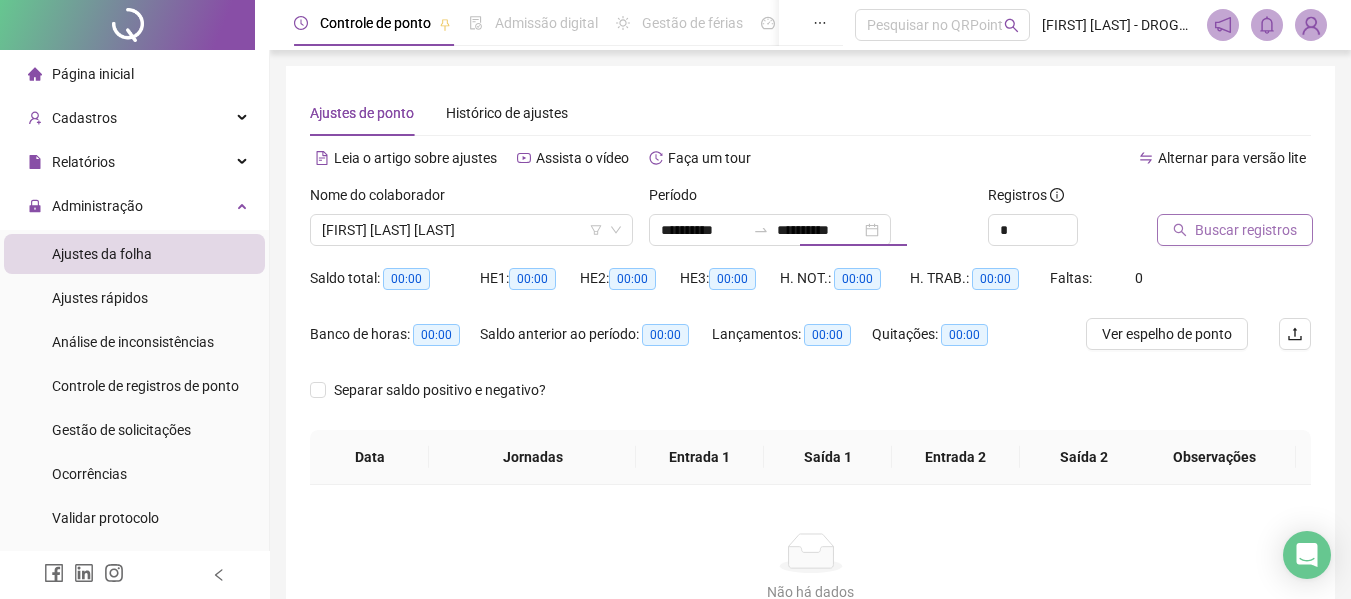 type on "**********" 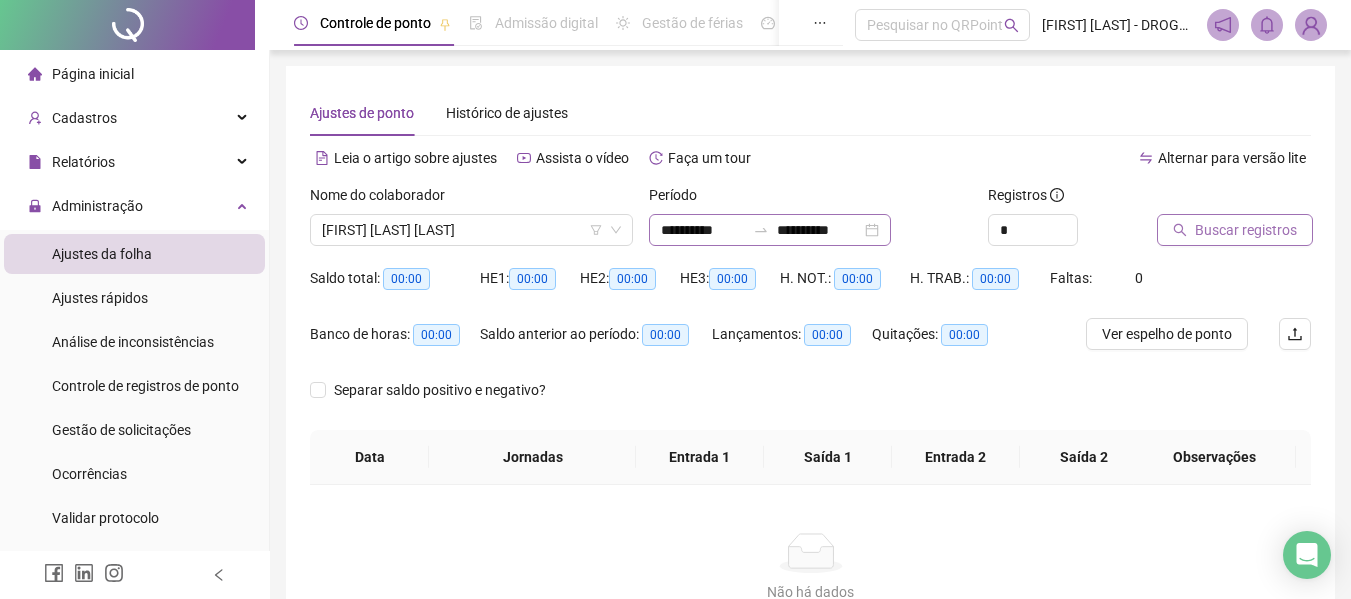 click on "**********" at bounding box center (770, 230) 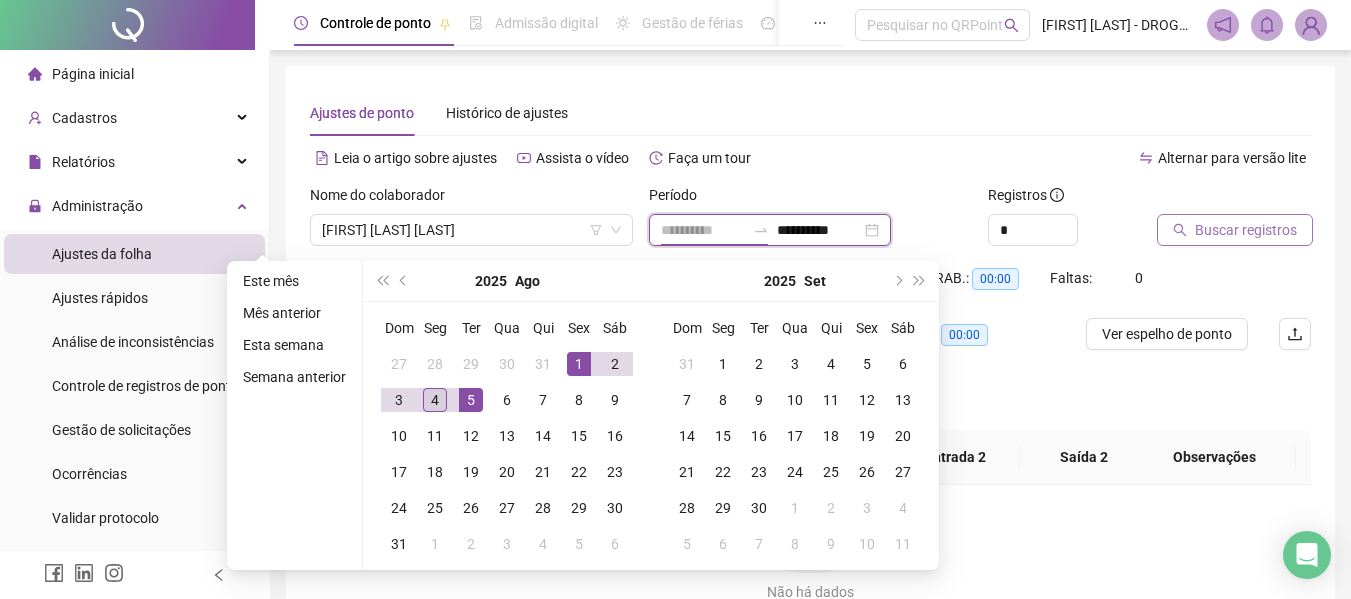 type on "**********" 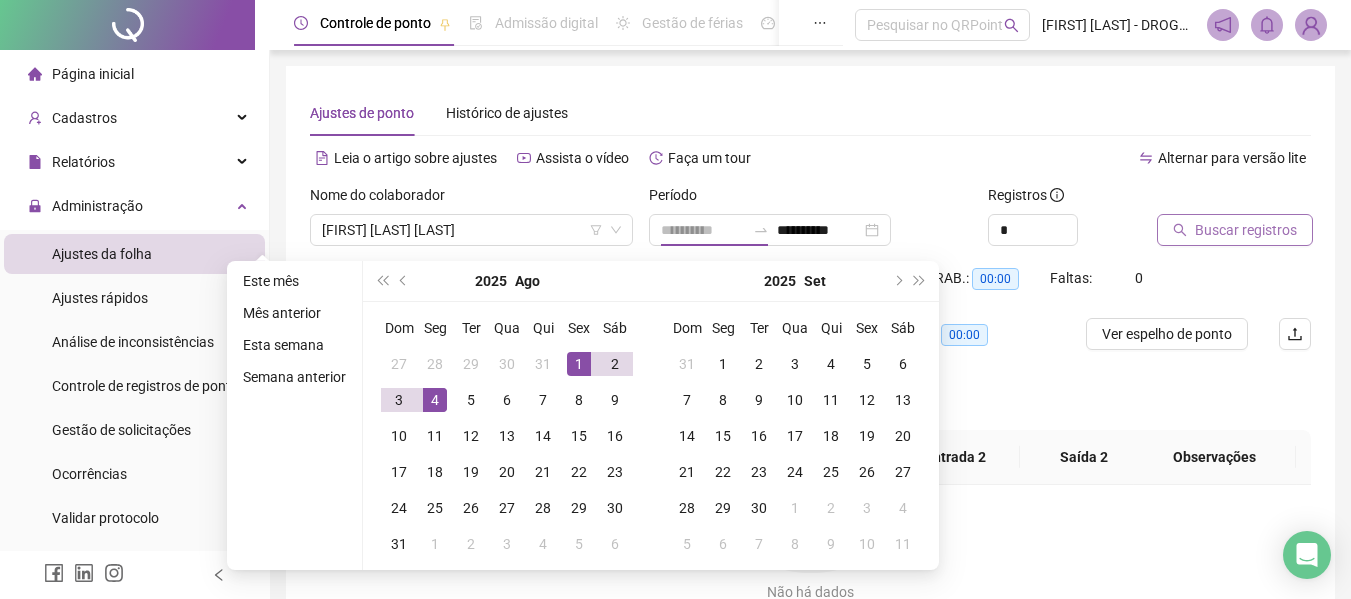 click on "4" at bounding box center (435, 400) 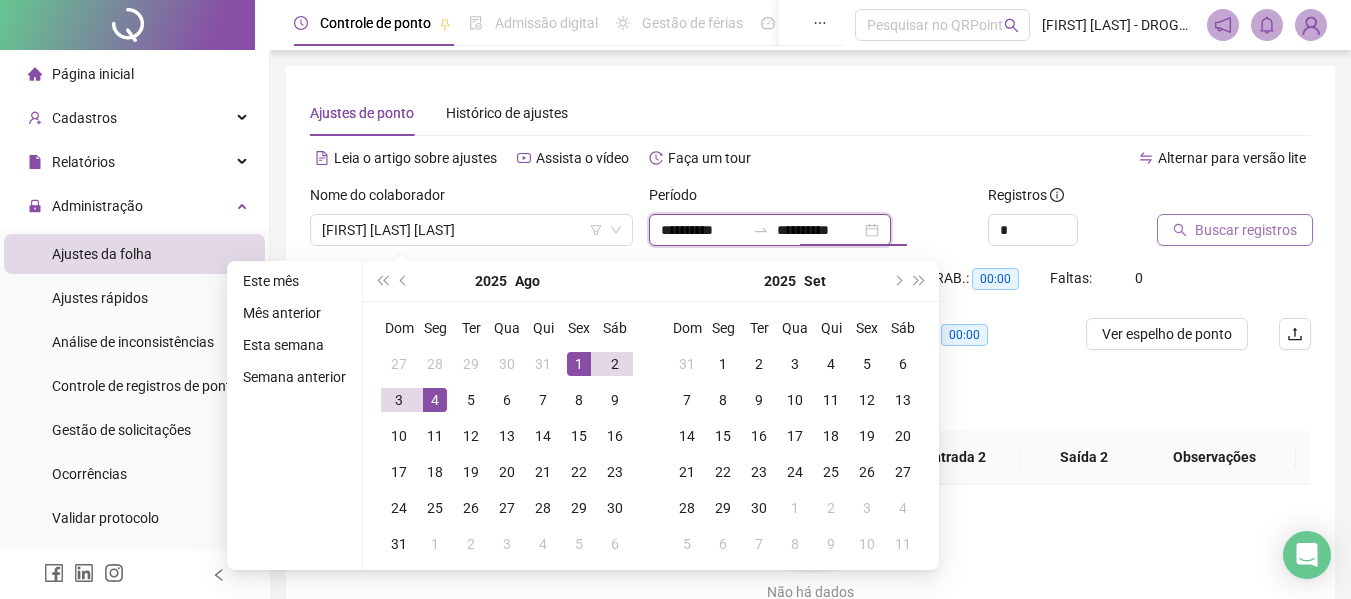 type on "**********" 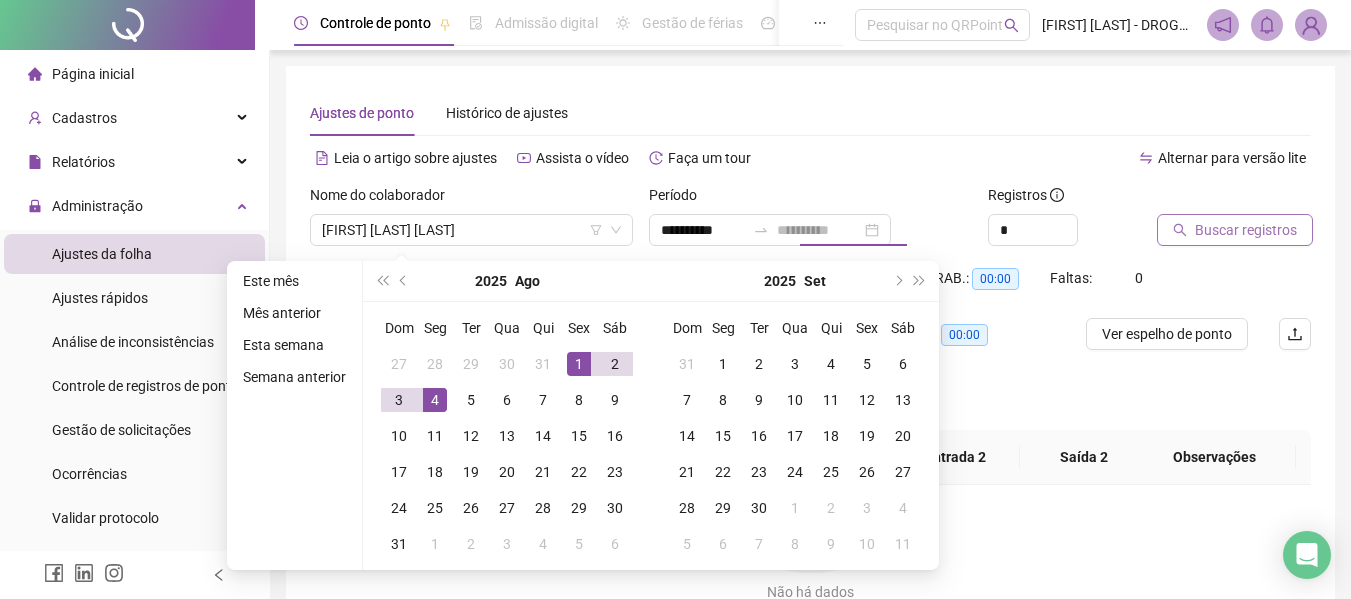 click on "1" at bounding box center [579, 364] 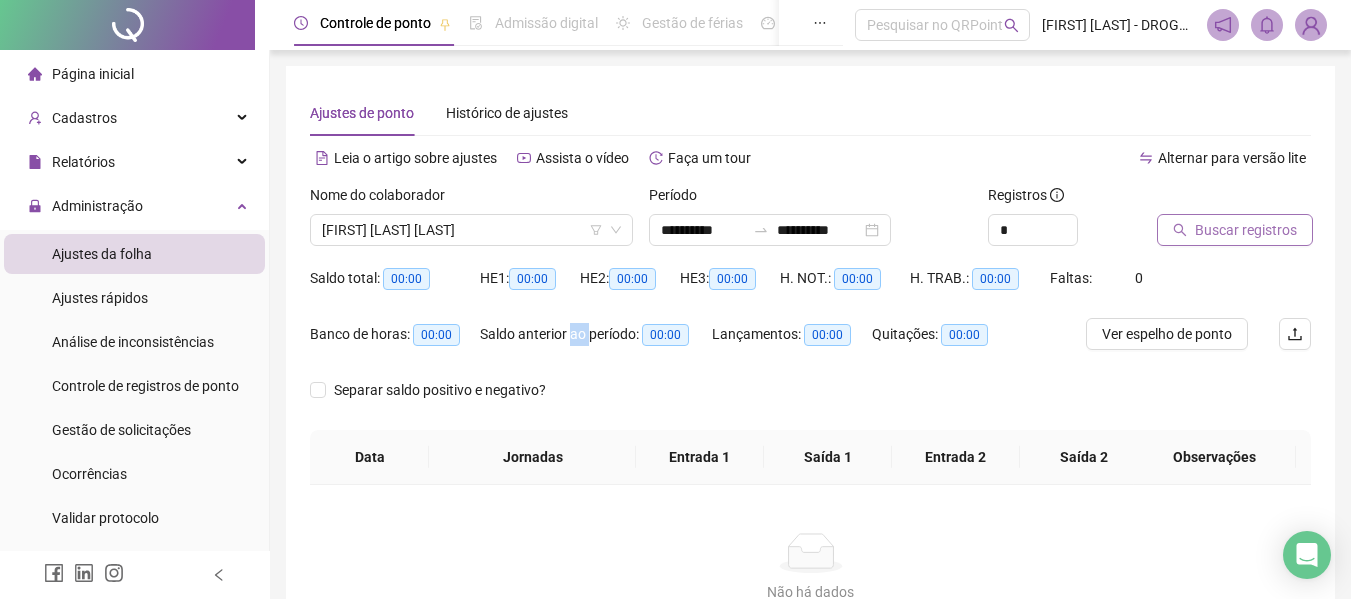 type on "**********" 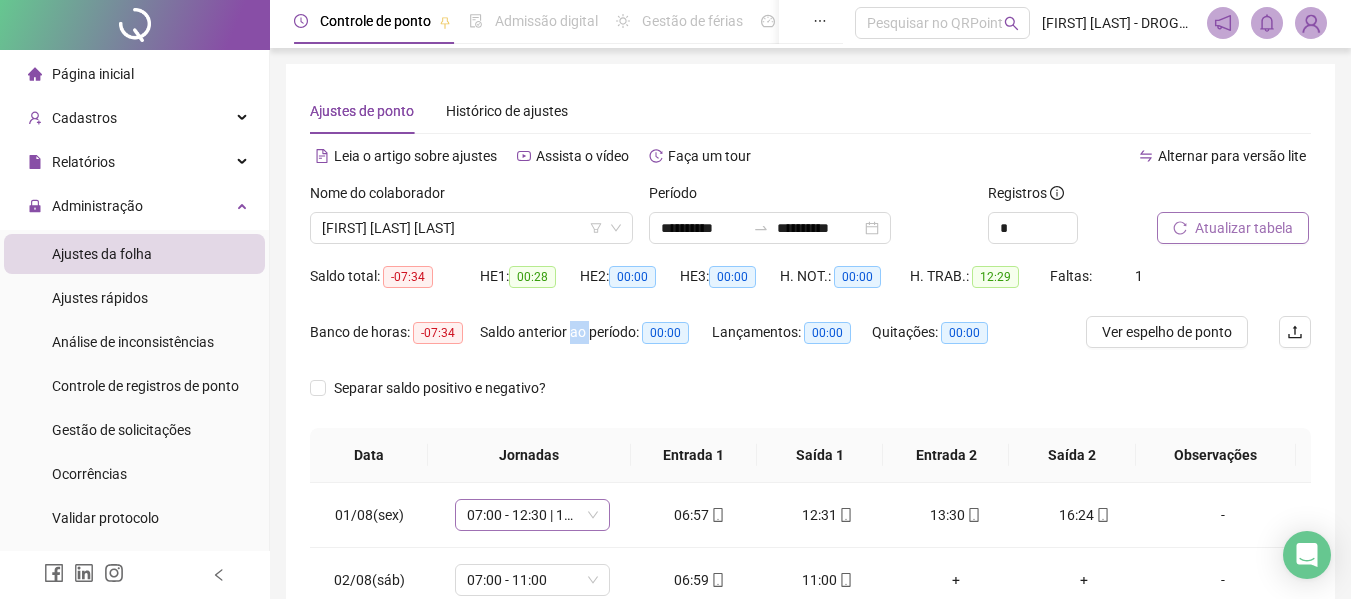 scroll, scrollTop: 0, scrollLeft: 0, axis: both 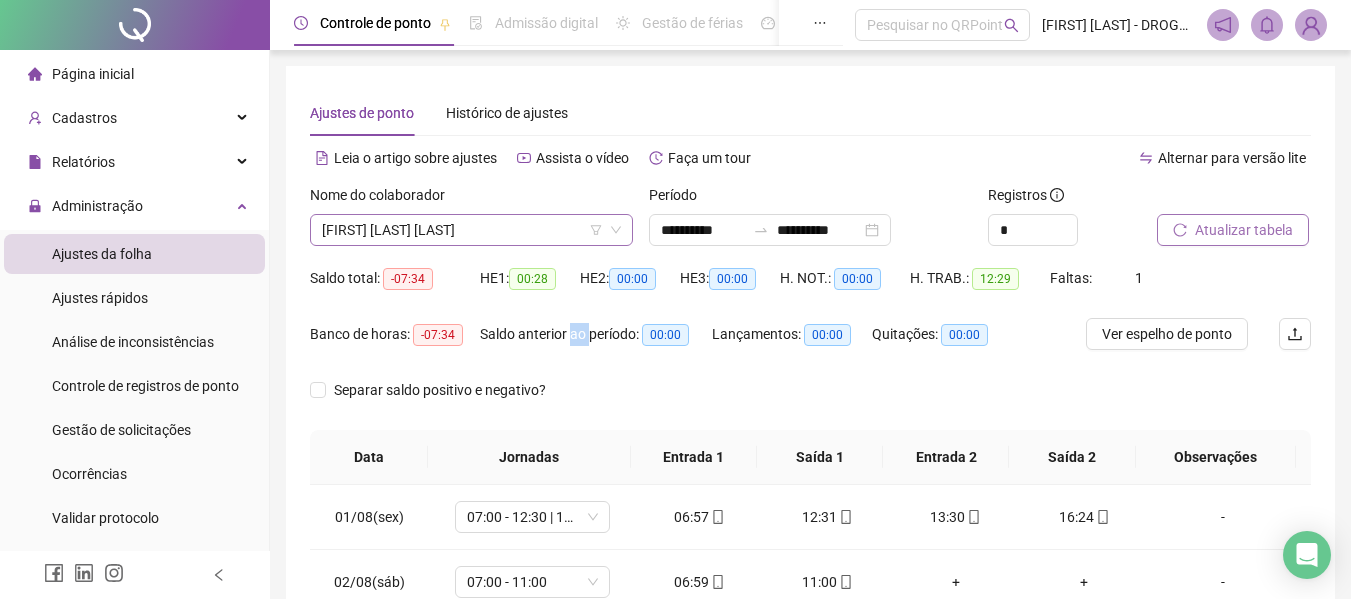 click 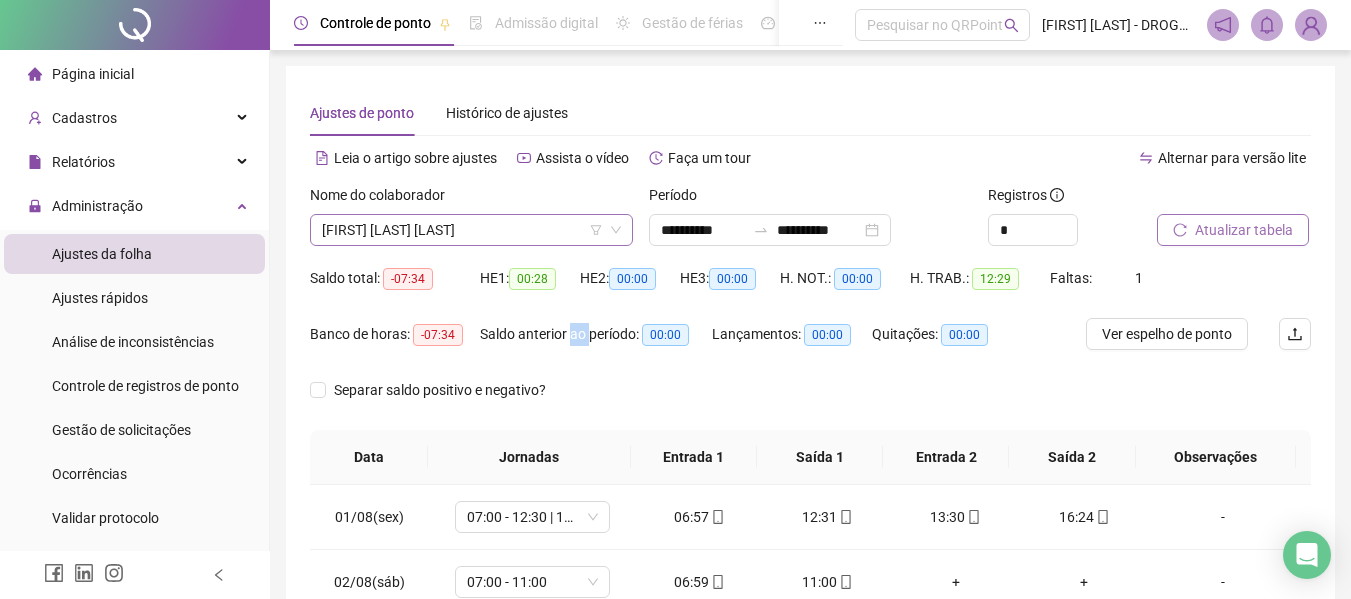 click 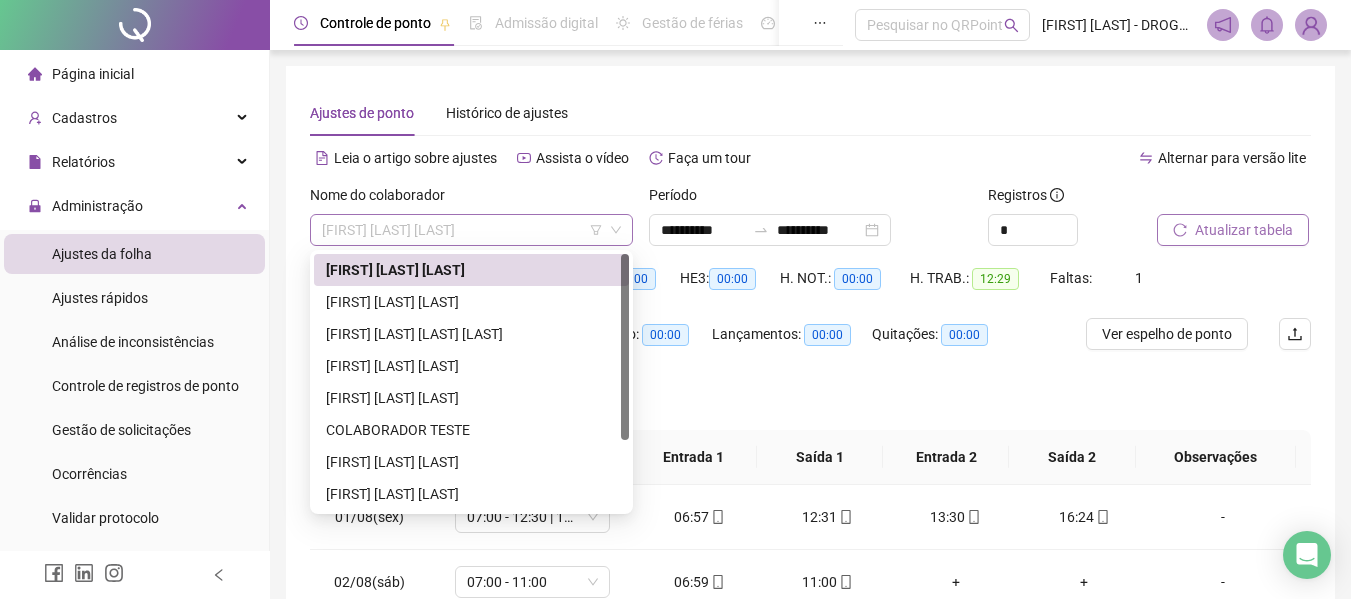 click on "[FIRST] [LAST] [LAST]" at bounding box center [471, 230] 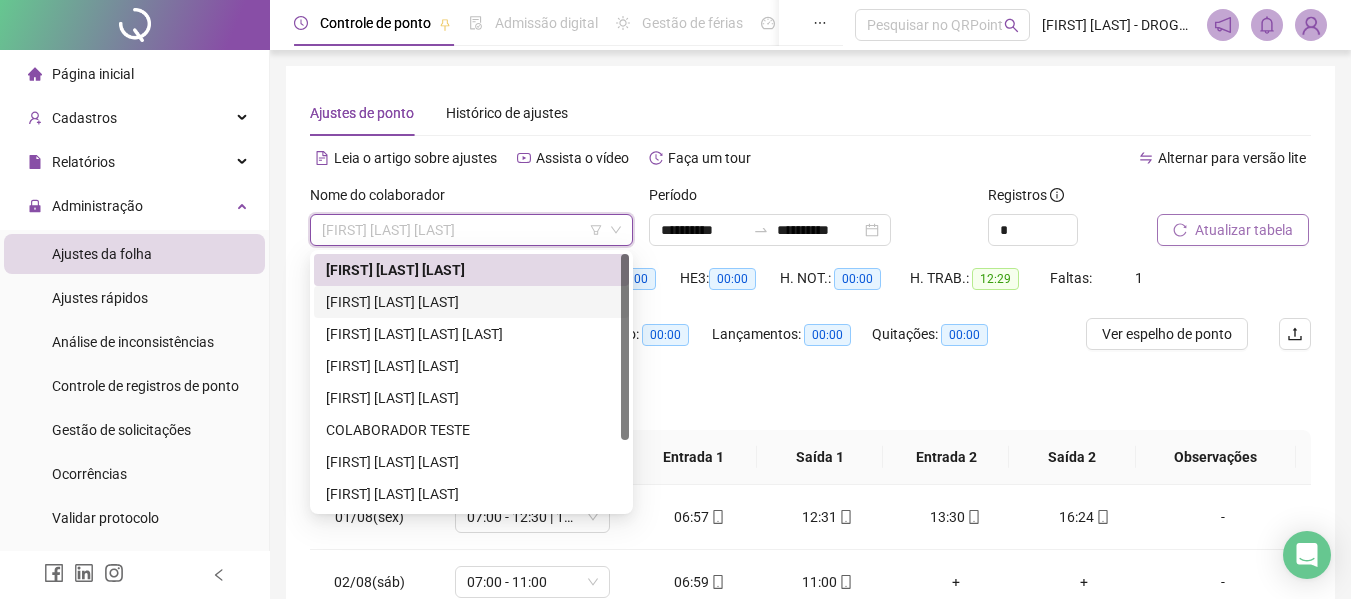 click on "[FIRST] [LAST] [LAST]" at bounding box center [471, 302] 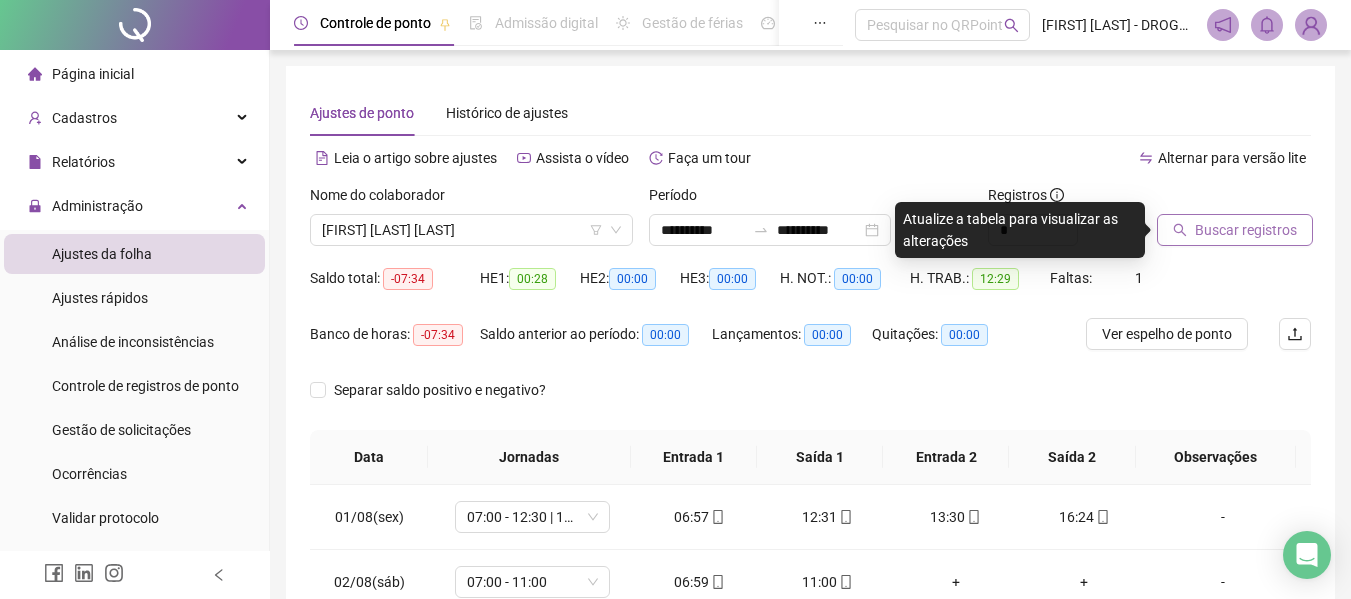 scroll, scrollTop: 100, scrollLeft: 0, axis: vertical 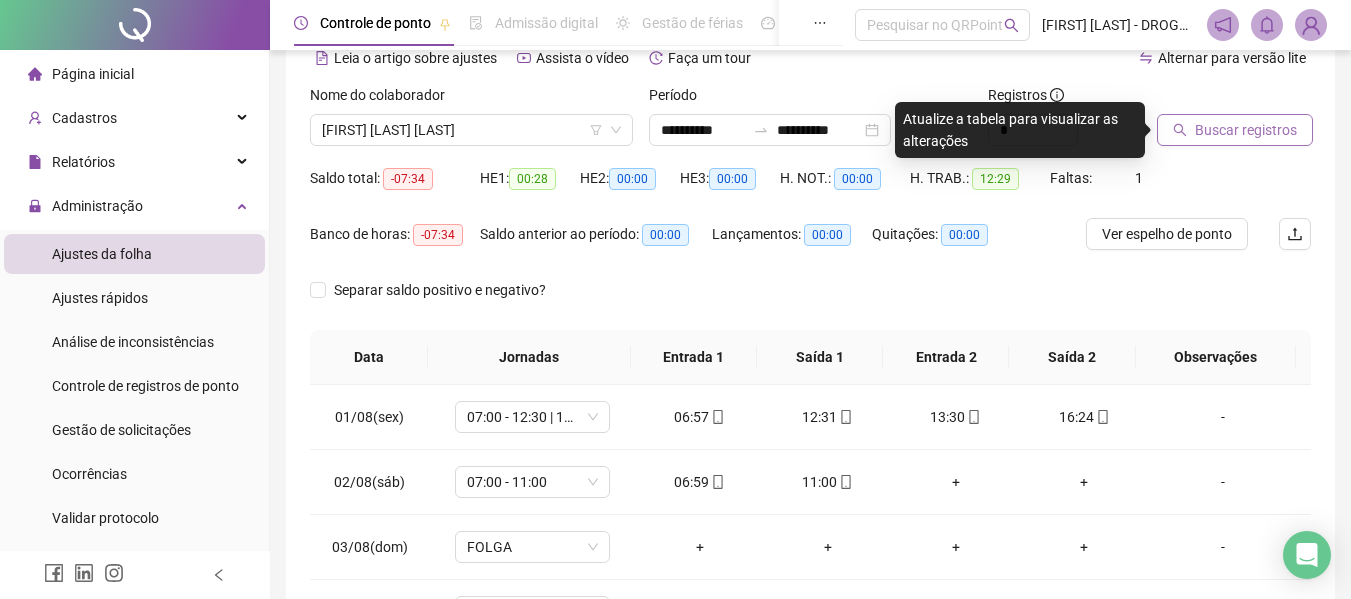 click on "Buscar registros" at bounding box center [1246, 130] 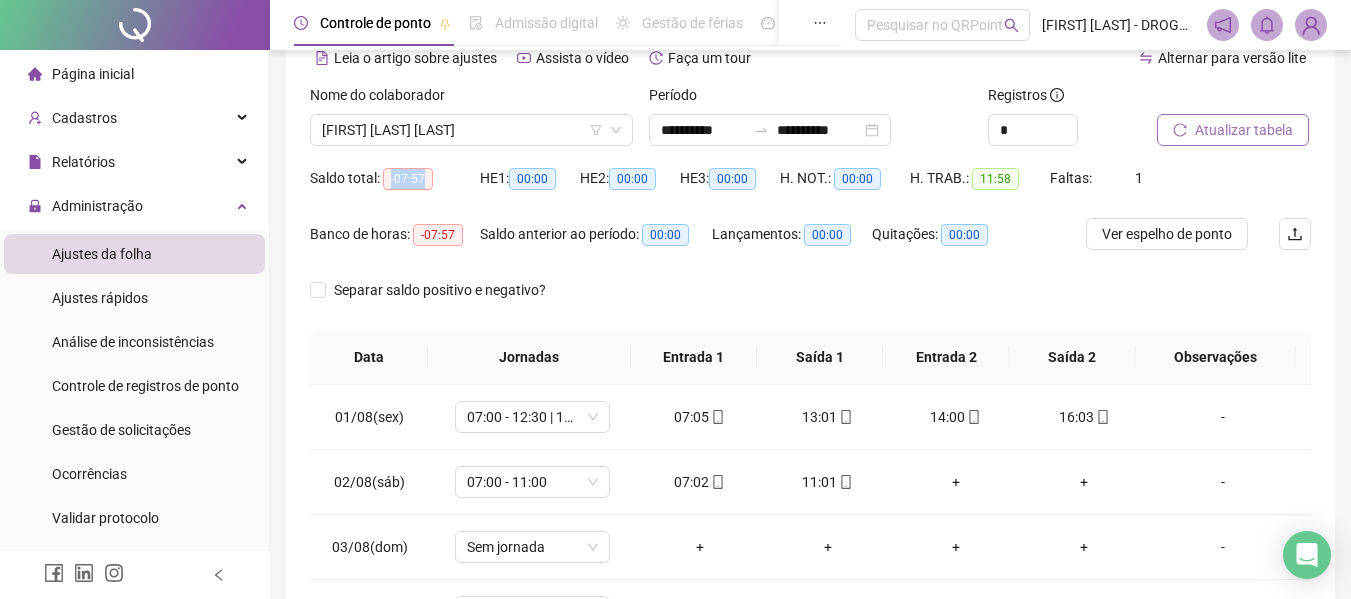 scroll, scrollTop: 0, scrollLeft: 0, axis: both 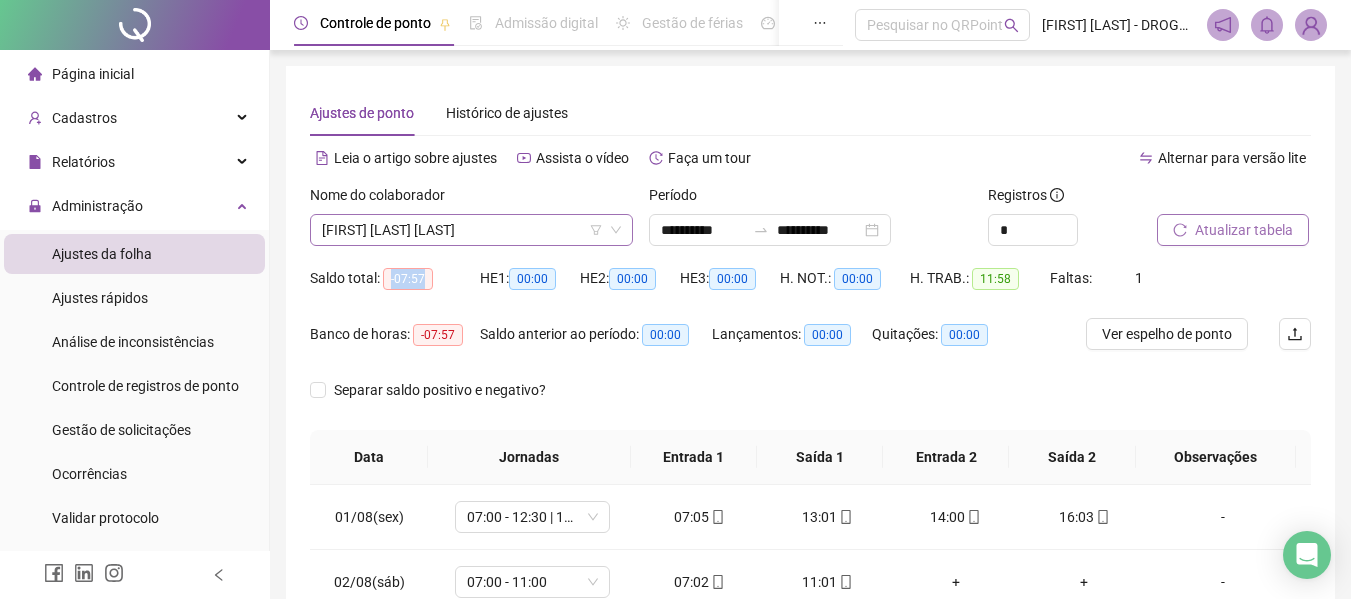 click on "[FIRST] [LAST] [LAST]" at bounding box center (471, 230) 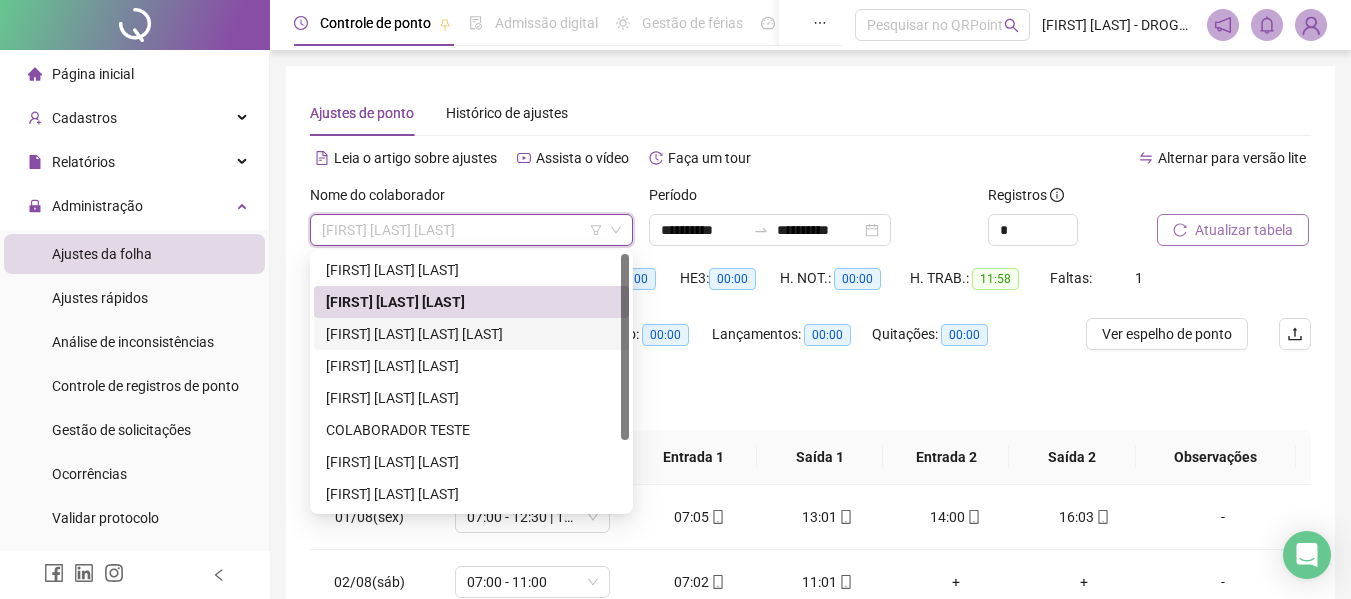 click on "[FIRST] [LAST] [LAST] [LAST]" at bounding box center [471, 334] 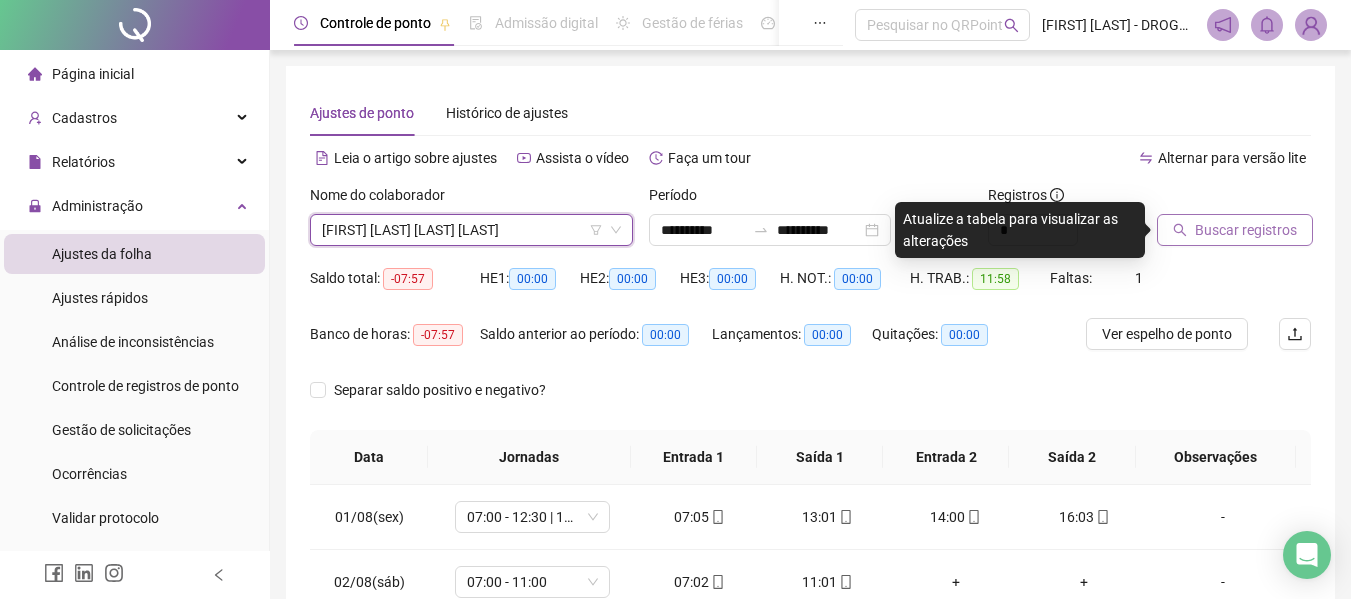 click on "Buscar registros" at bounding box center (1235, 230) 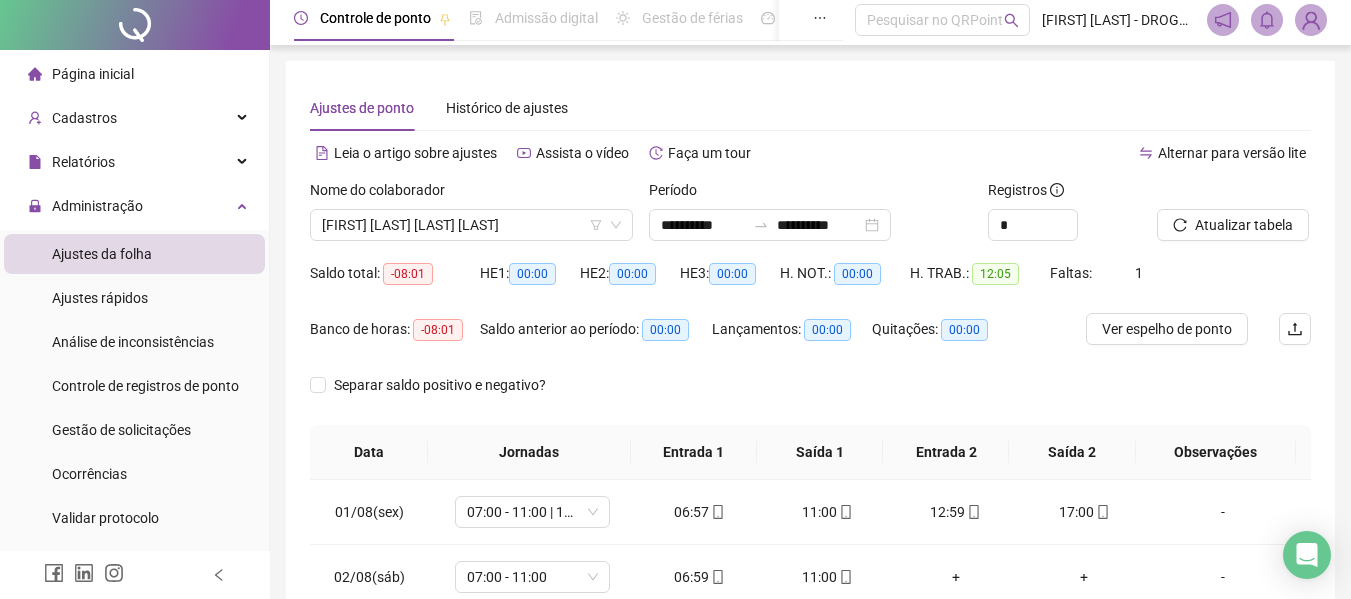 scroll, scrollTop: 0, scrollLeft: 0, axis: both 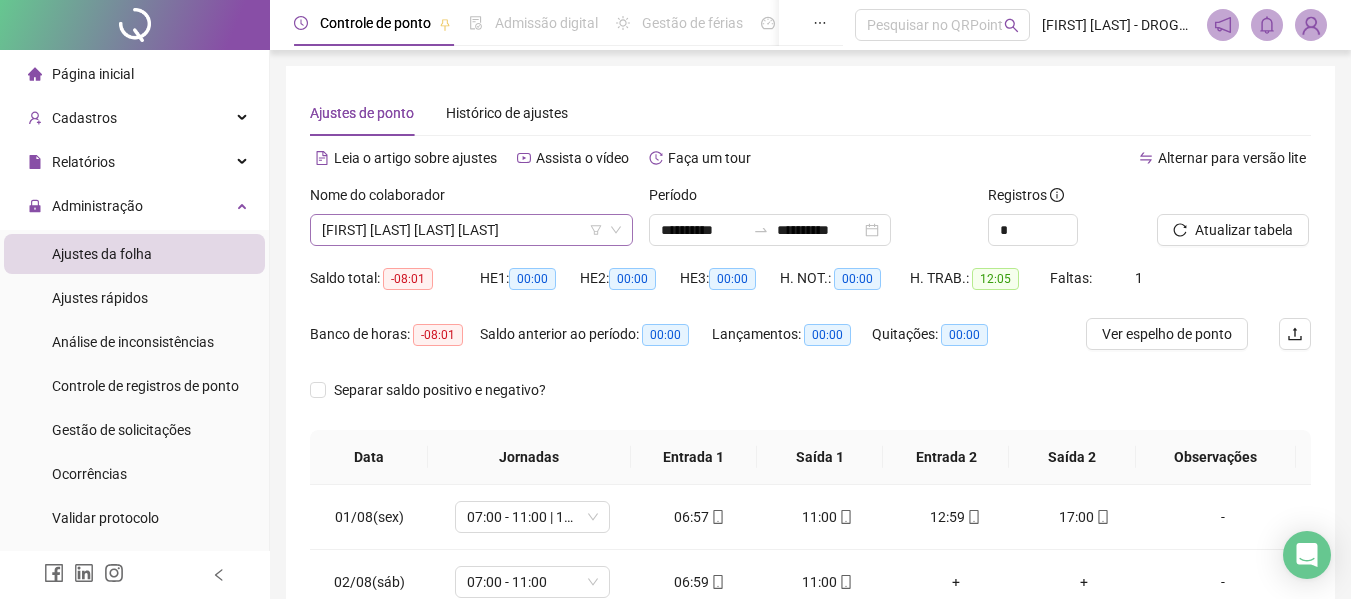 click on "[FIRST] [LAST] [LAST] [LAST]" at bounding box center (471, 230) 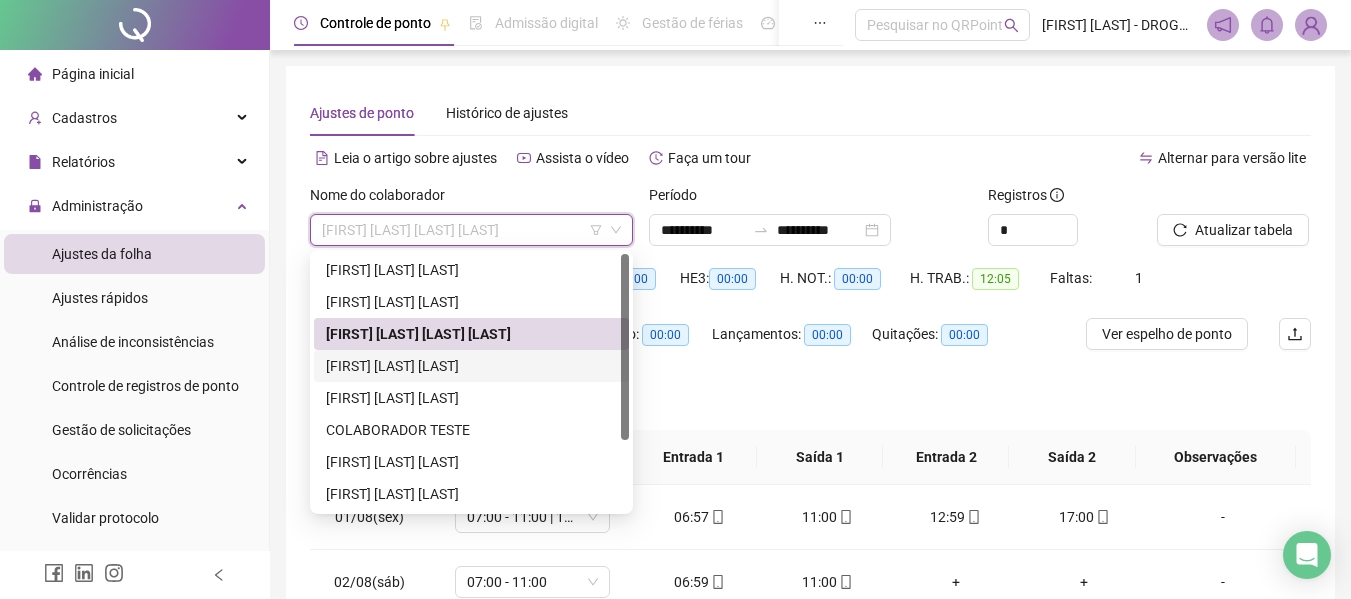click on "[FIRST] [LAST] [LAST]" at bounding box center [471, 366] 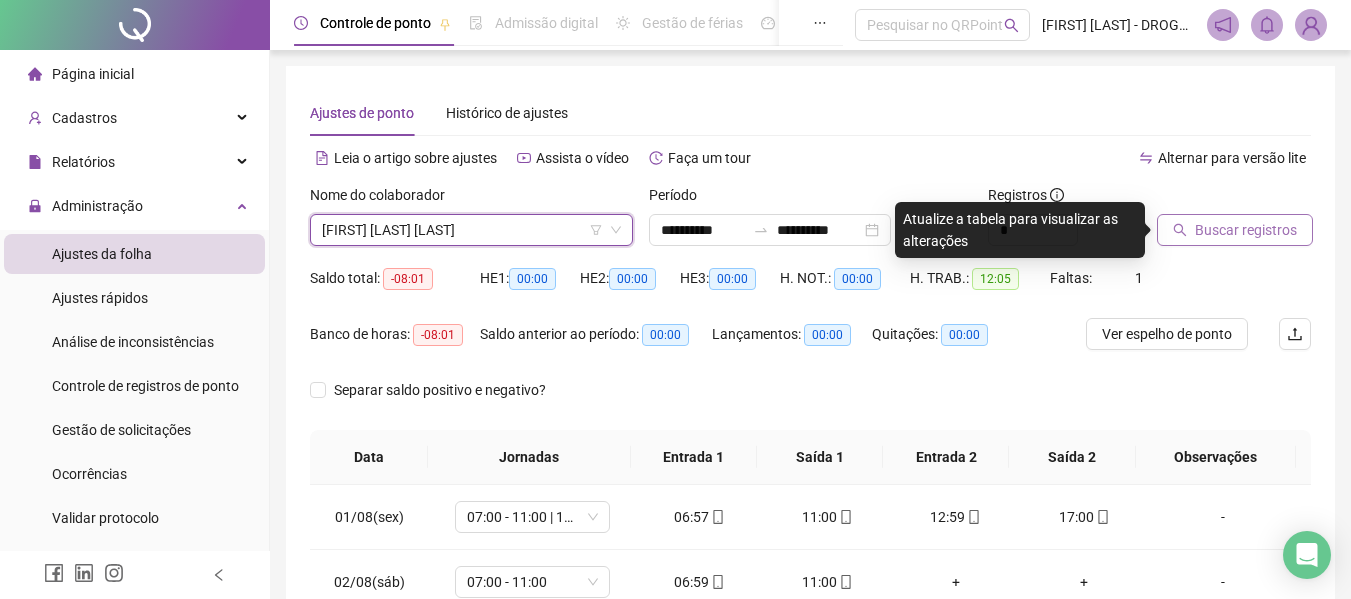 click on "Buscar registros" at bounding box center (1246, 230) 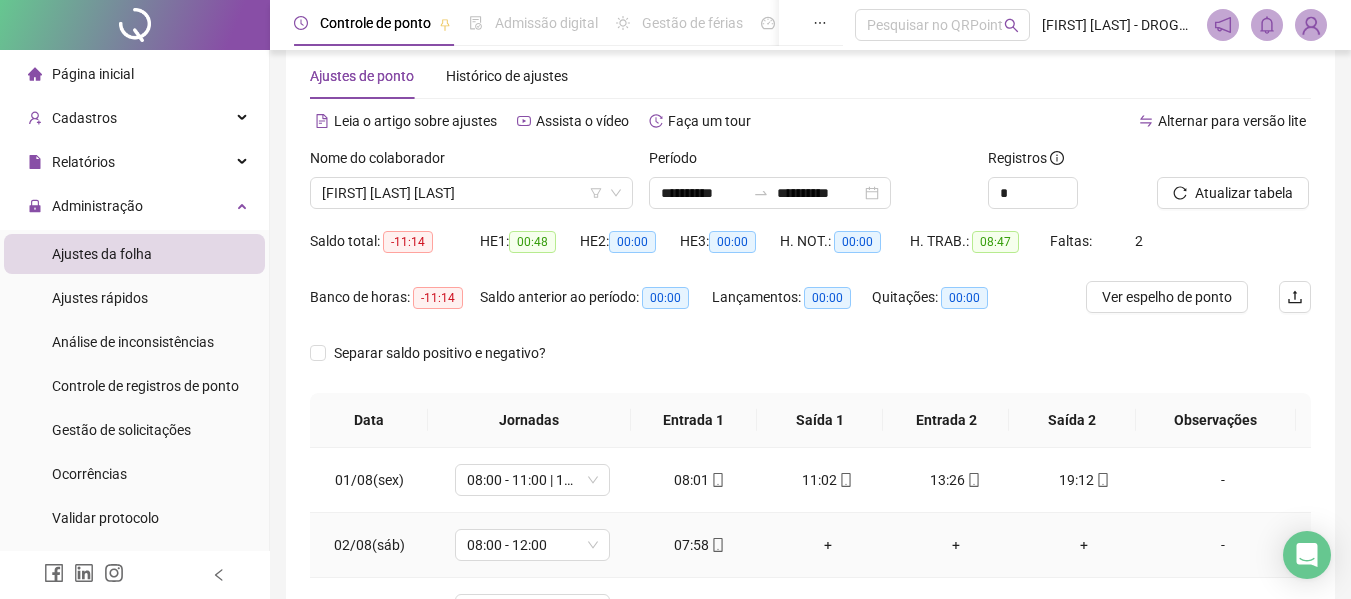 scroll, scrollTop: 0, scrollLeft: 0, axis: both 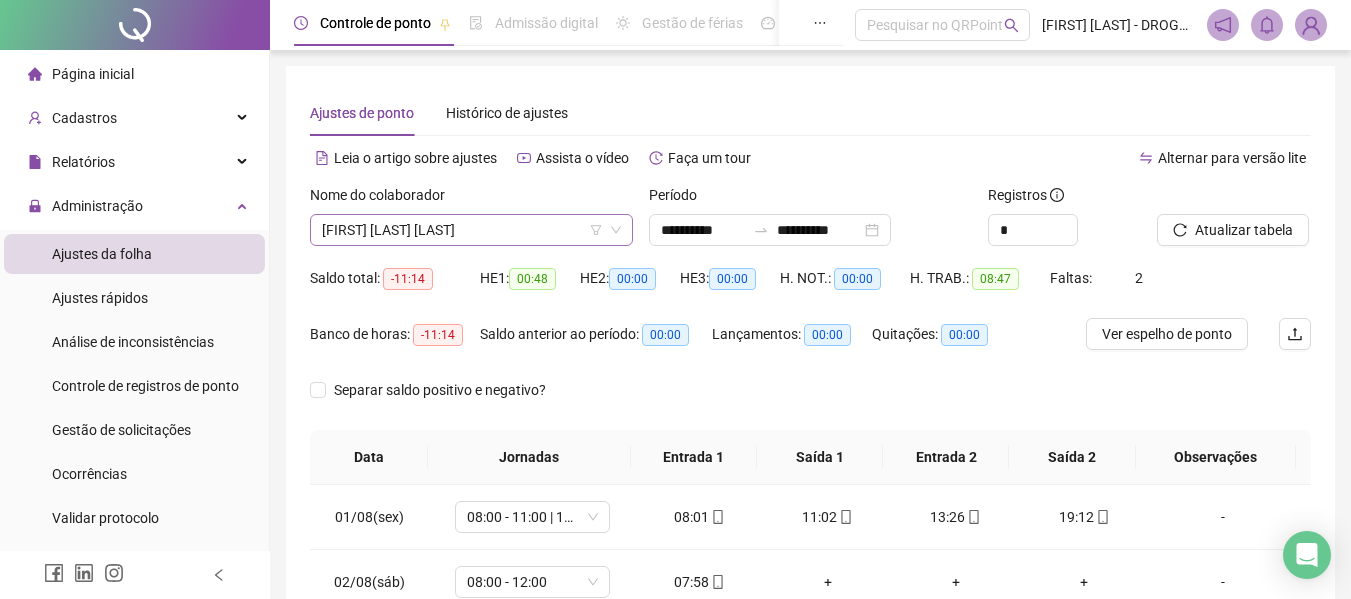 click on "[FIRST] [LAST] [LAST]" at bounding box center (471, 230) 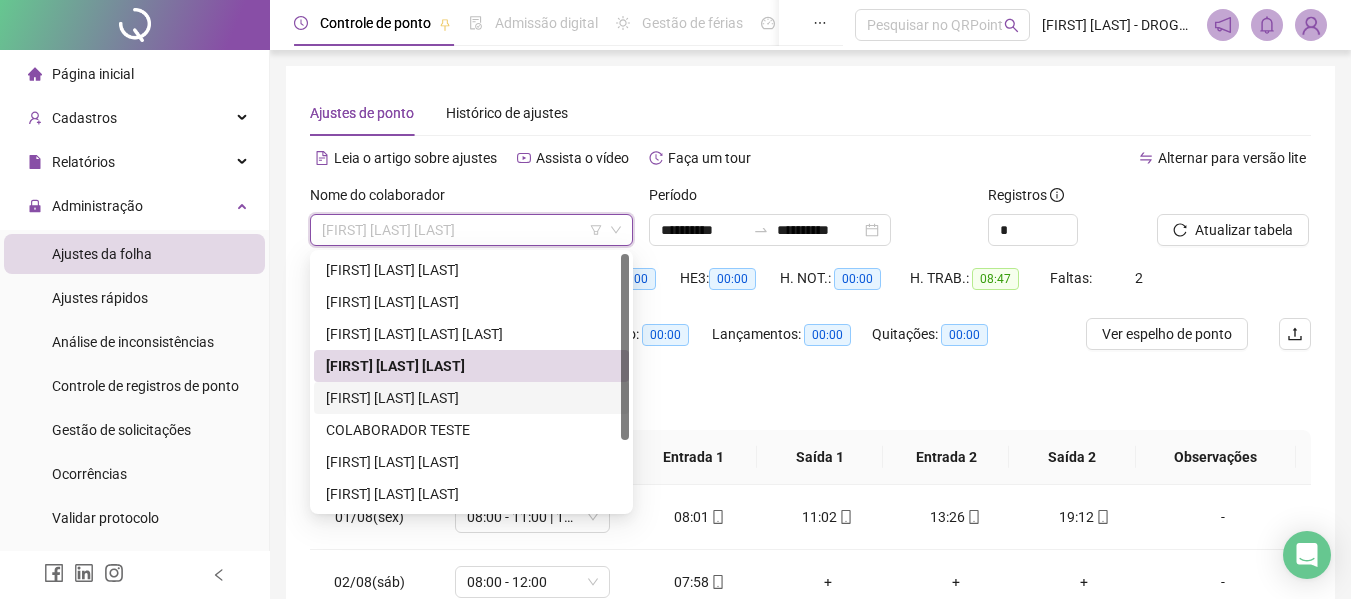 click on "[FIRST] [LAST] [LAST]" at bounding box center (471, 398) 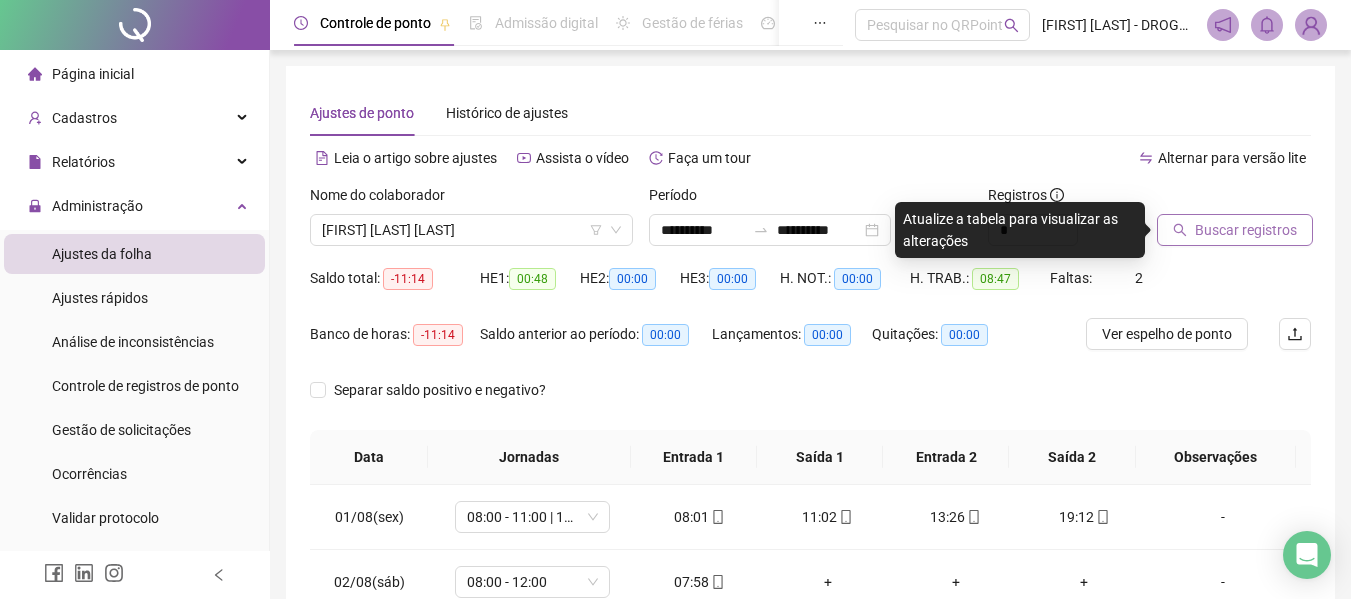click on "Buscar registros" at bounding box center (1246, 230) 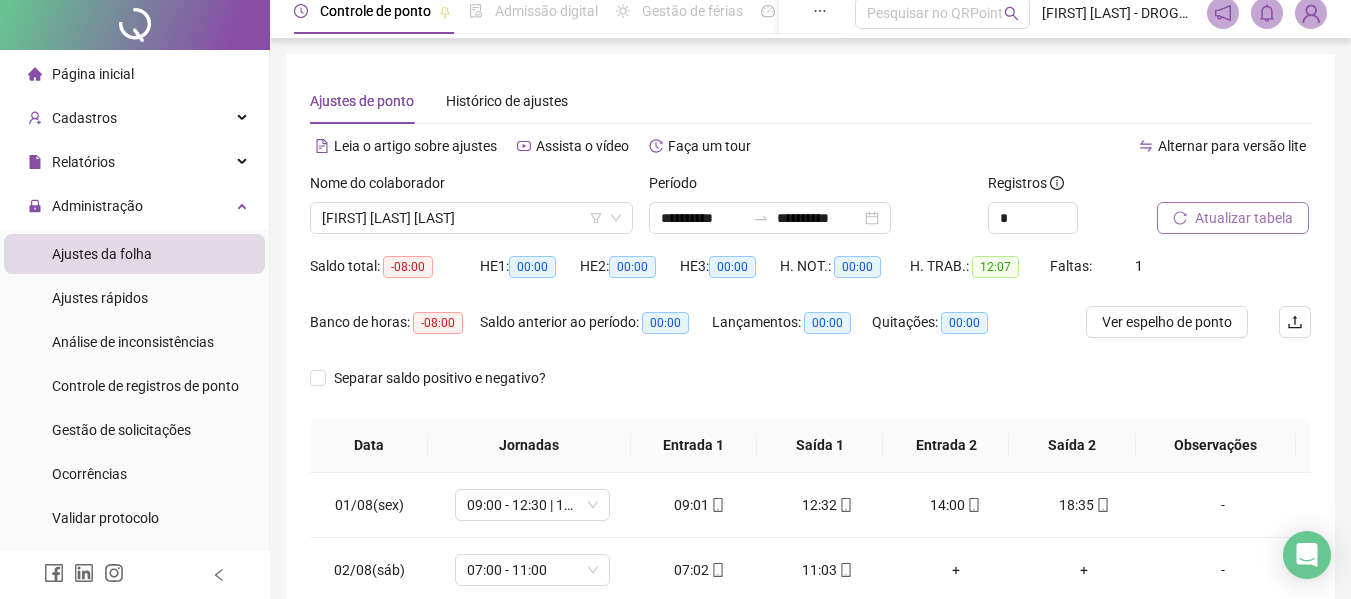 scroll, scrollTop: 0, scrollLeft: 0, axis: both 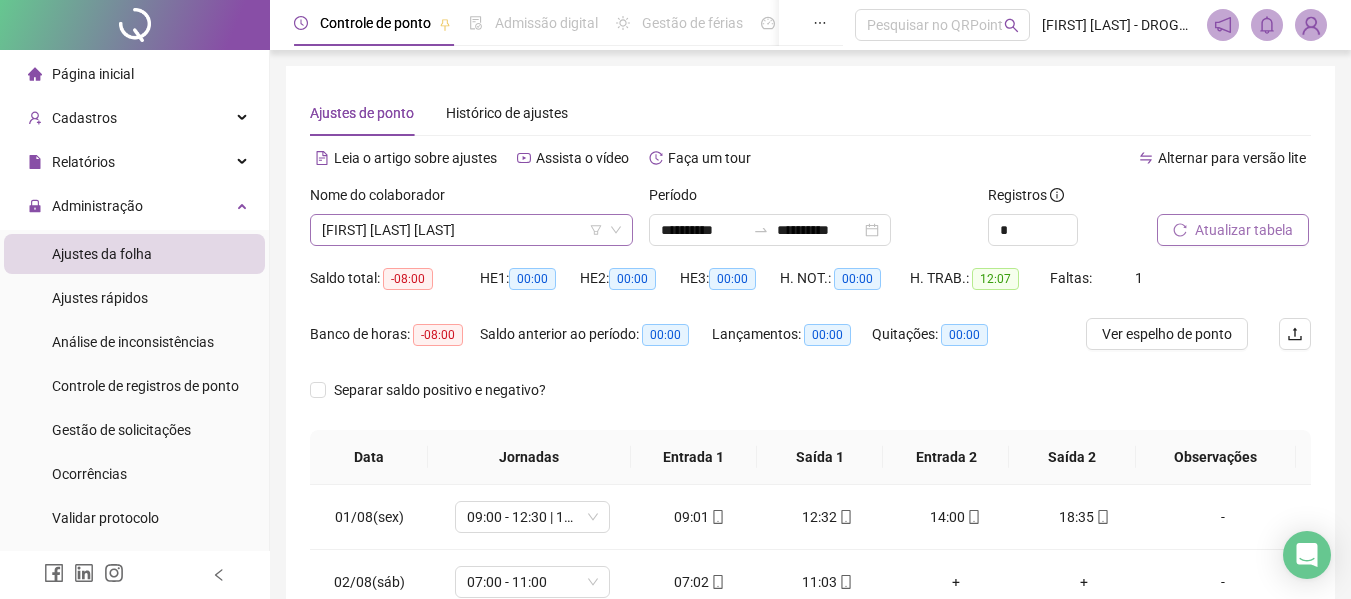 click on "[FIRST] [LAST] [LAST]" at bounding box center (471, 230) 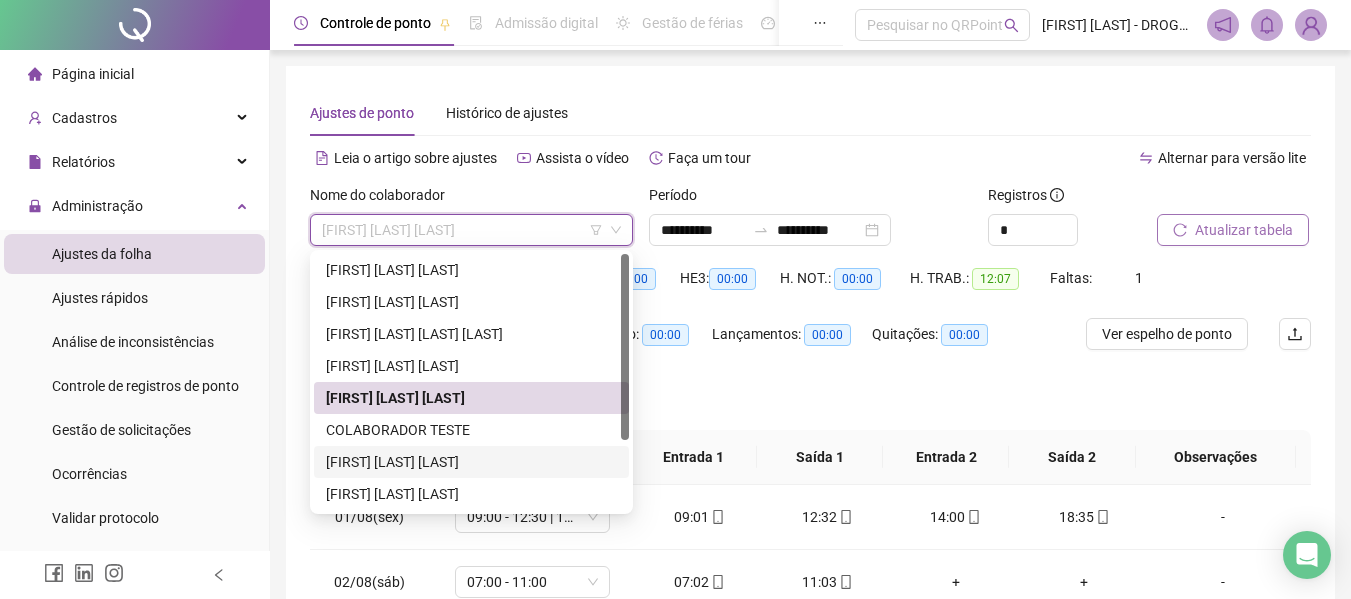 click on "[FIRST] [LAST] [LAST]" at bounding box center (471, 462) 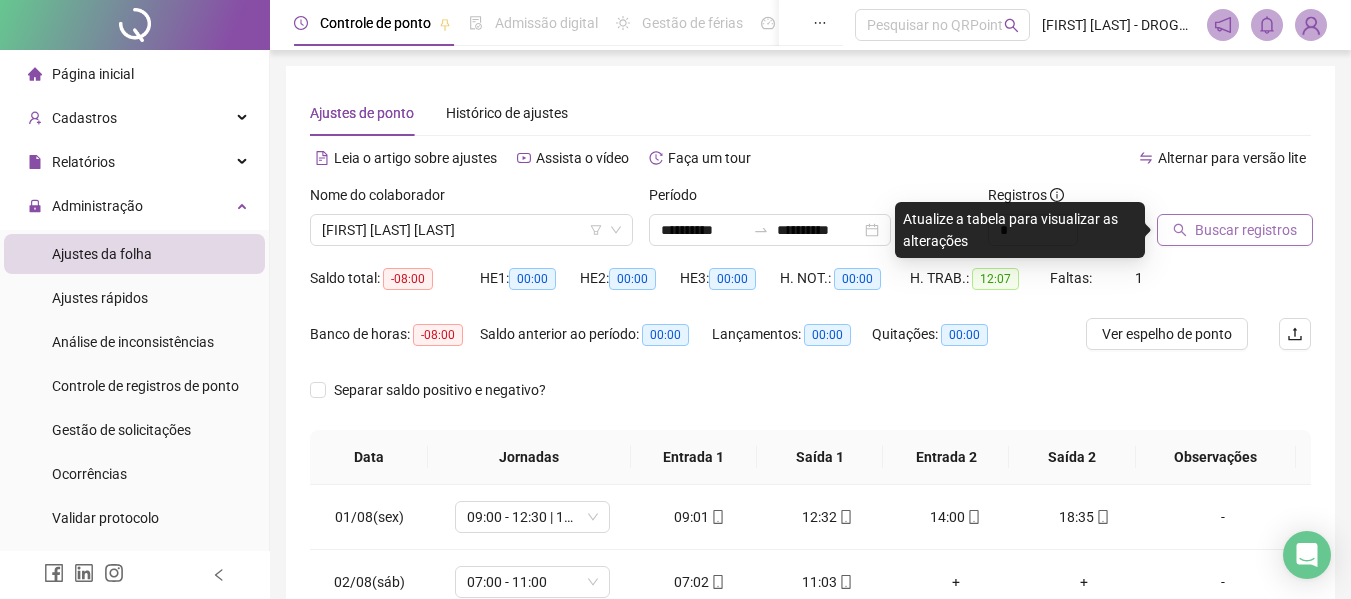click on "Buscar registros" at bounding box center [1246, 230] 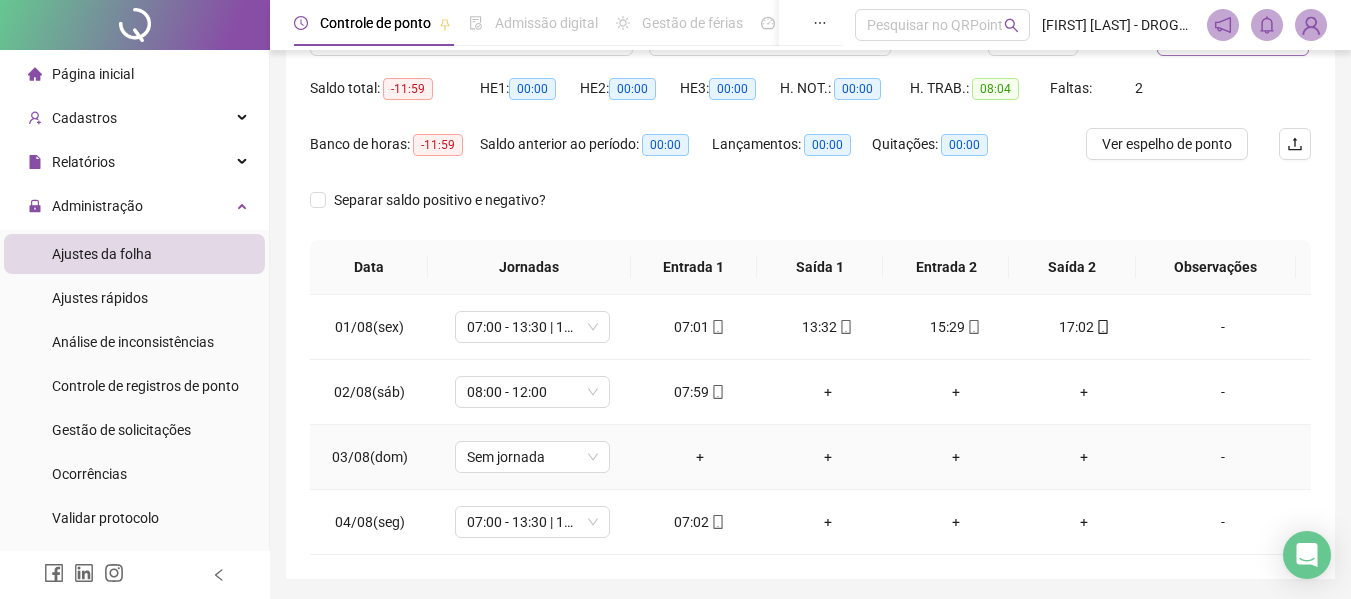 scroll, scrollTop: 156, scrollLeft: 0, axis: vertical 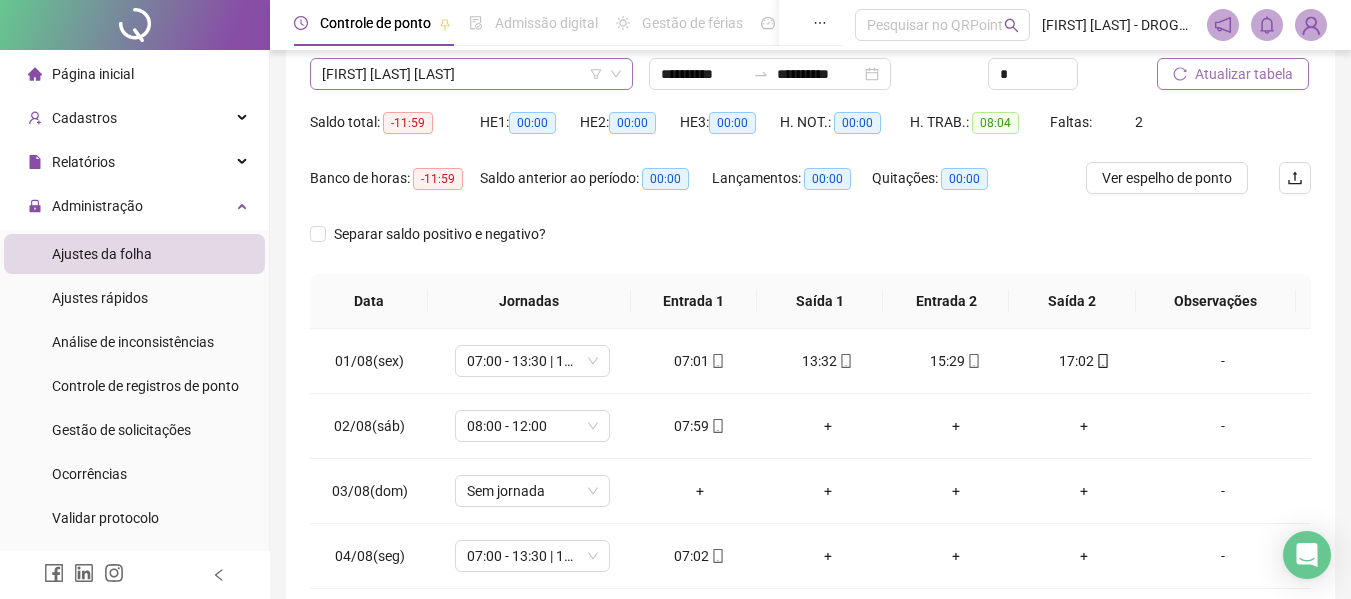 click on "[FIRST] [LAST] [LAST]" at bounding box center [471, 74] 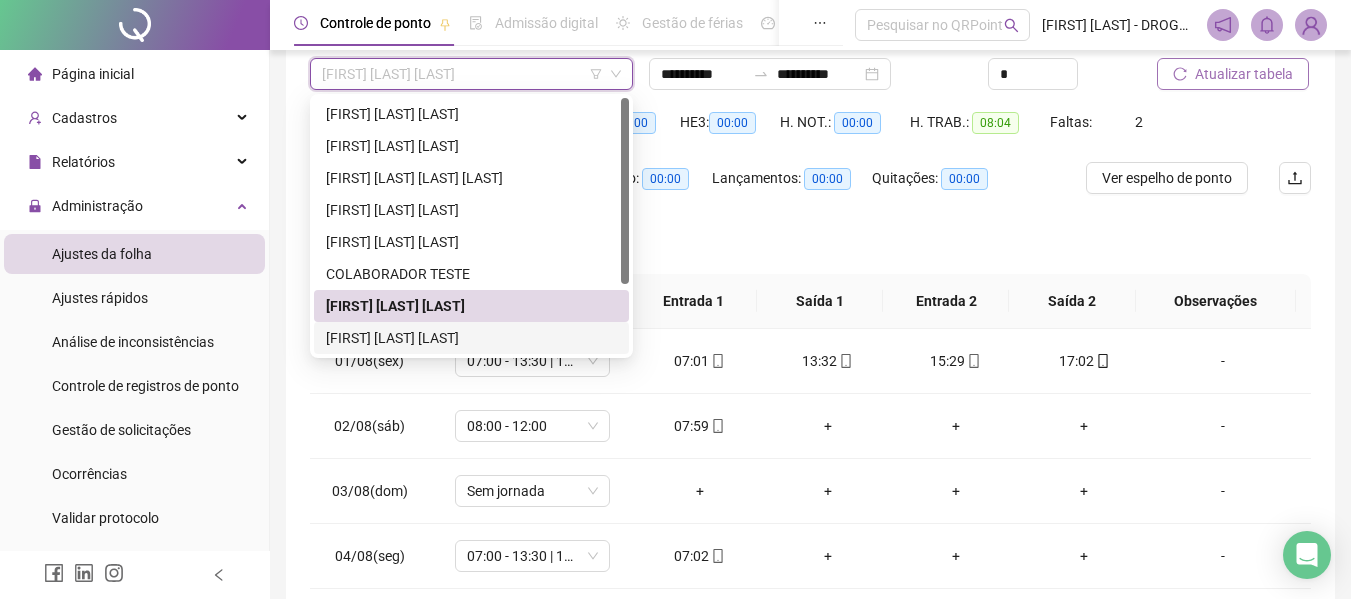 click on "[FIRST] [LAST] [LAST]" at bounding box center [471, 338] 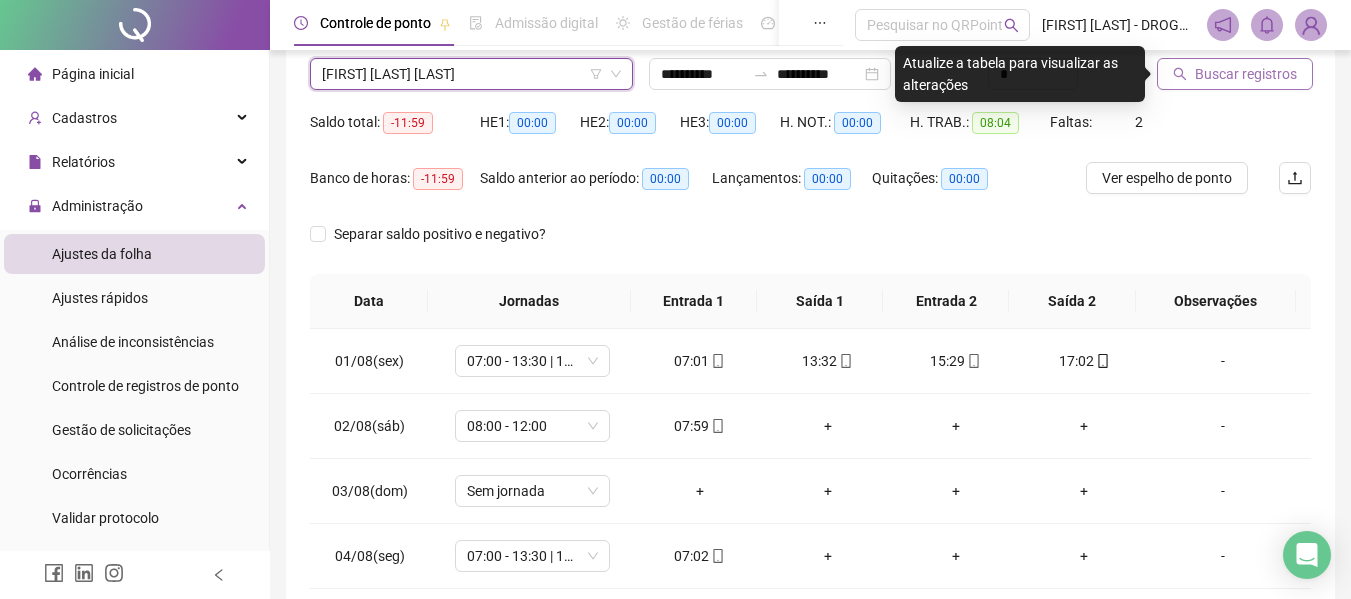 click on "Buscar registros" at bounding box center [1246, 74] 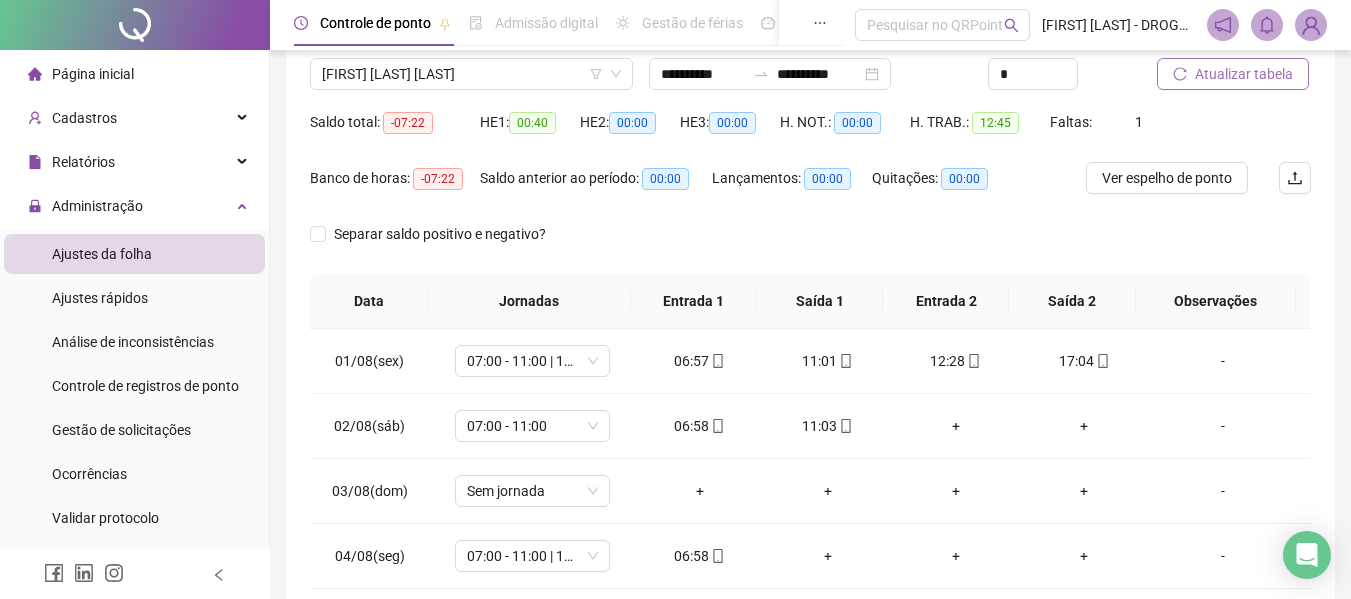 scroll, scrollTop: 56, scrollLeft: 0, axis: vertical 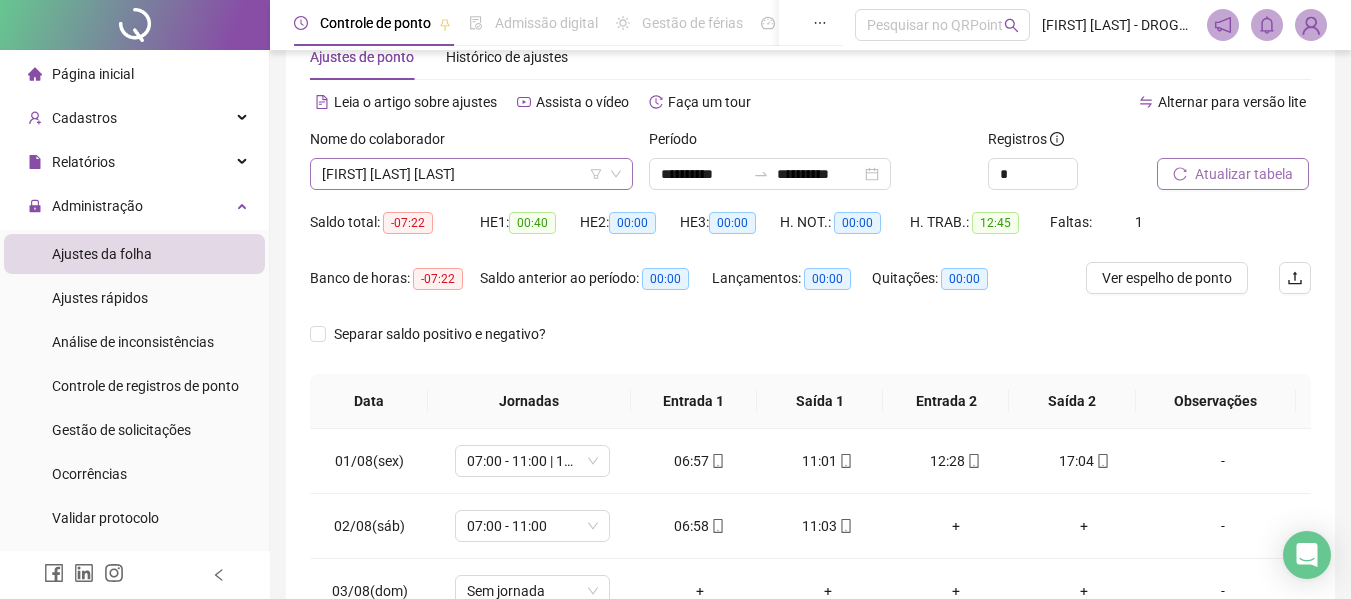 click on "[FIRST] [LAST] [LAST]" at bounding box center [471, 174] 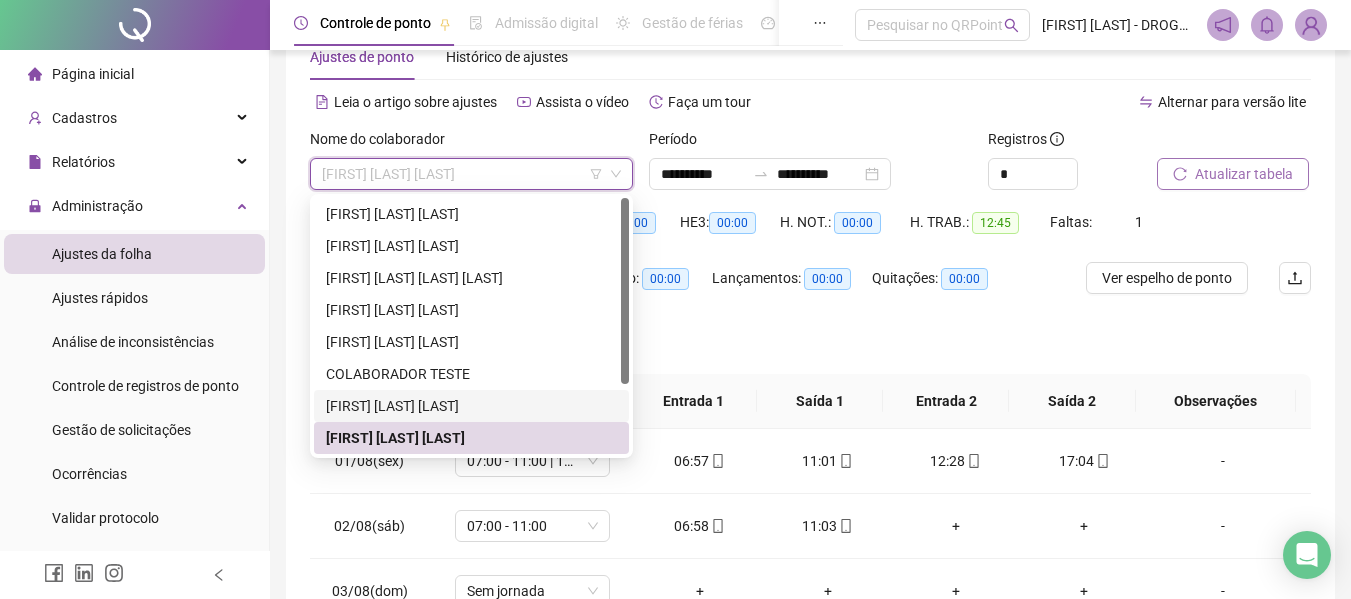 scroll, scrollTop: 96, scrollLeft: 0, axis: vertical 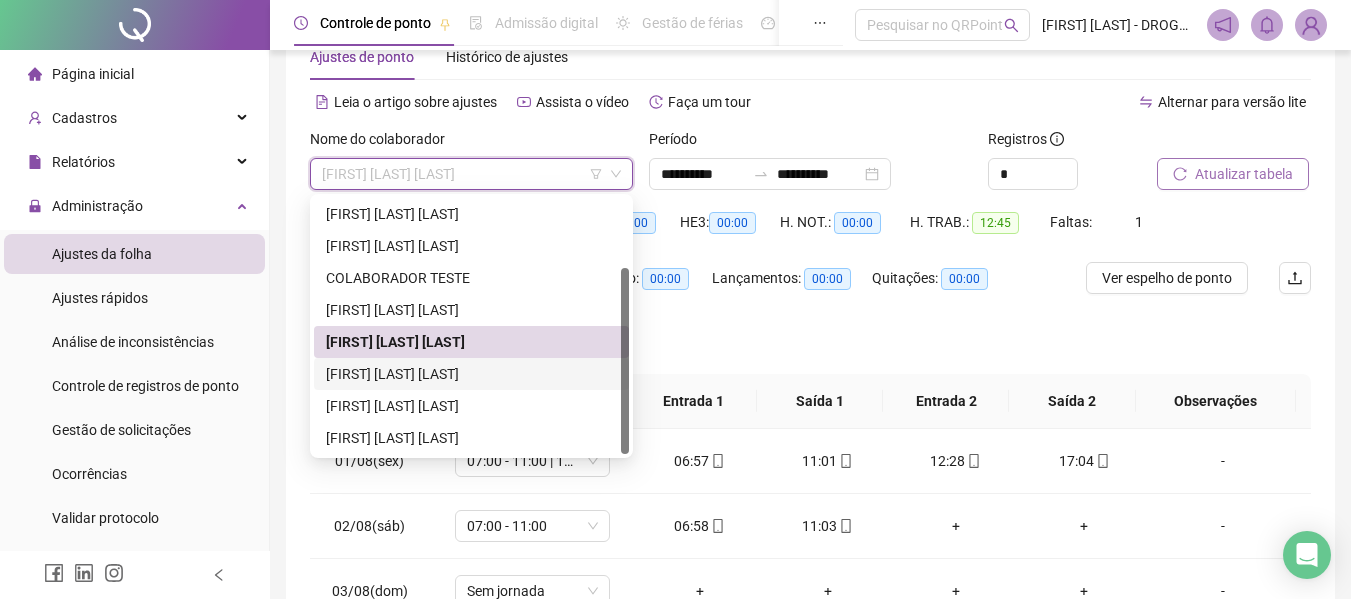 click on "[FIRST] [LAST] [LAST]" at bounding box center [471, 374] 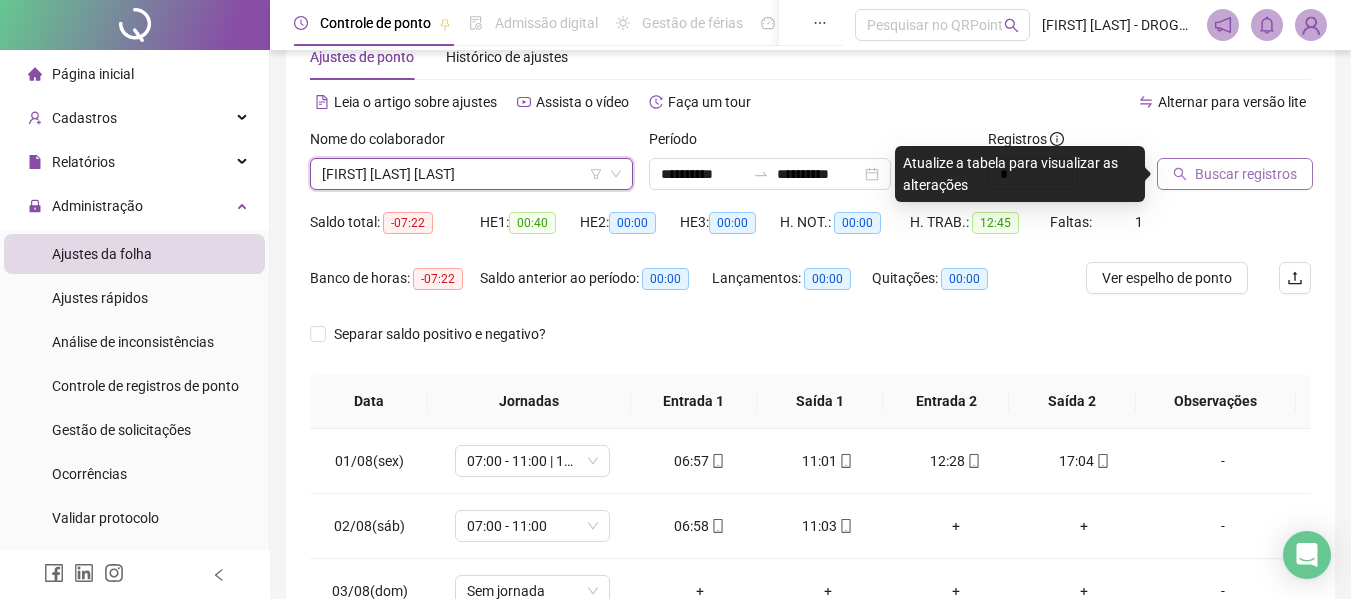 click on "Buscar registros" at bounding box center [1246, 174] 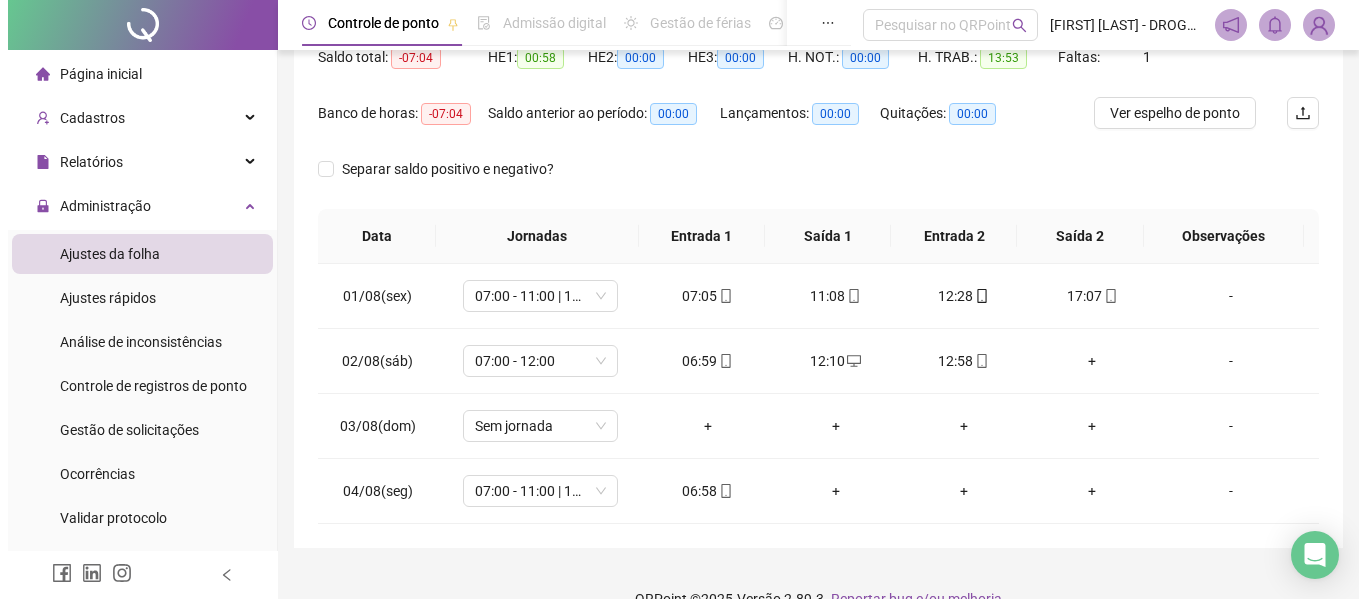 scroll, scrollTop: 256, scrollLeft: 0, axis: vertical 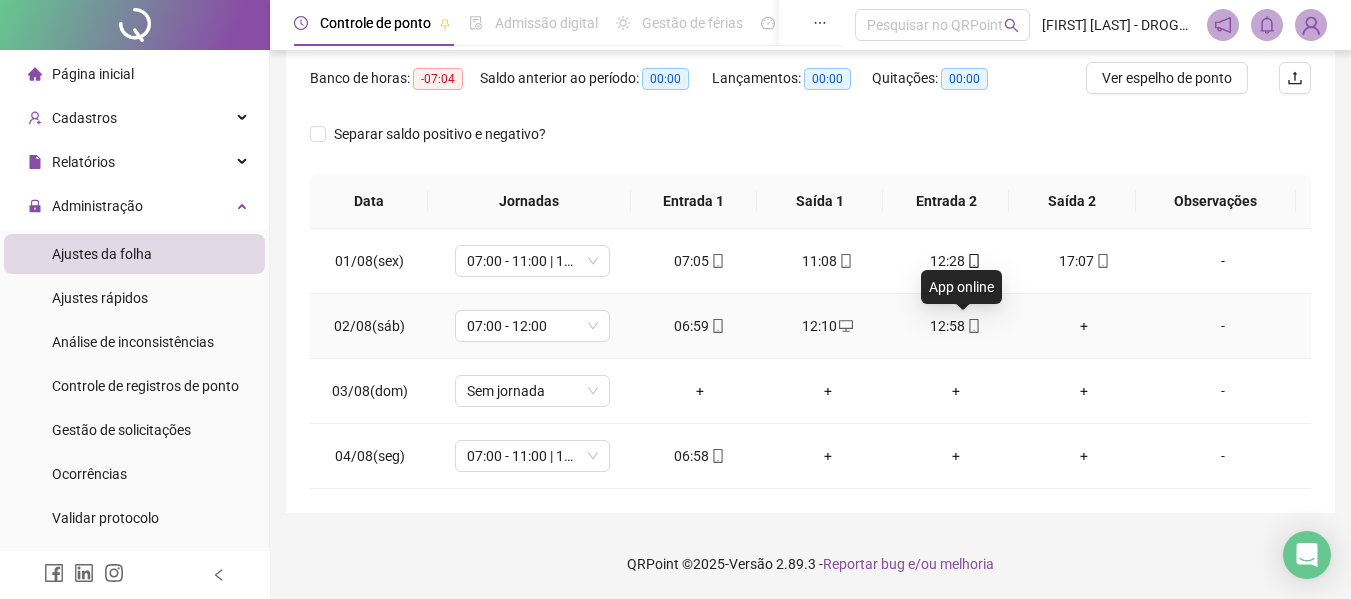 click 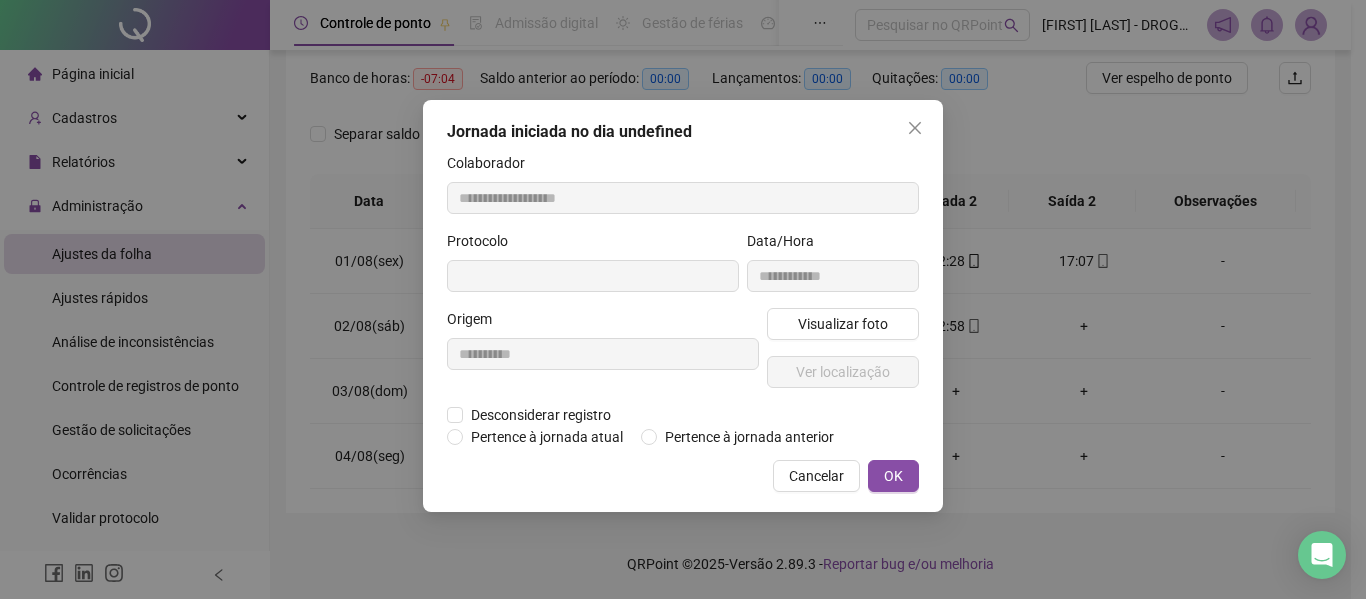 type on "**********" 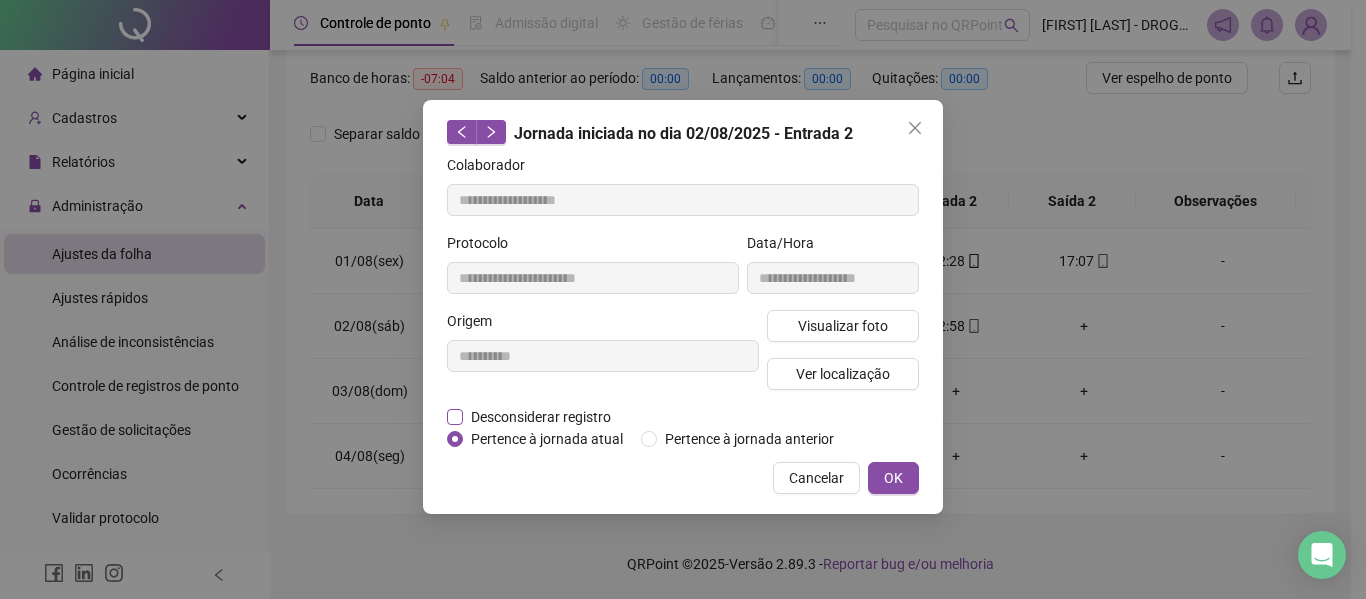 click on "Desconsiderar registro" at bounding box center [541, 417] 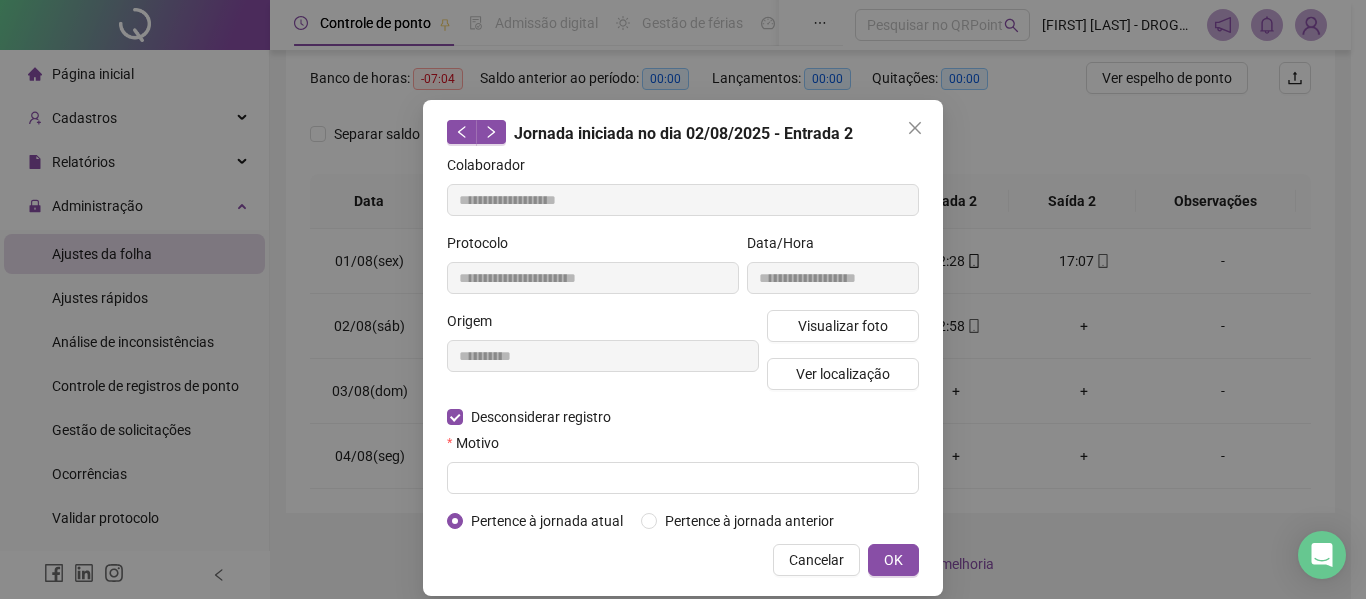 scroll, scrollTop: 20, scrollLeft: 0, axis: vertical 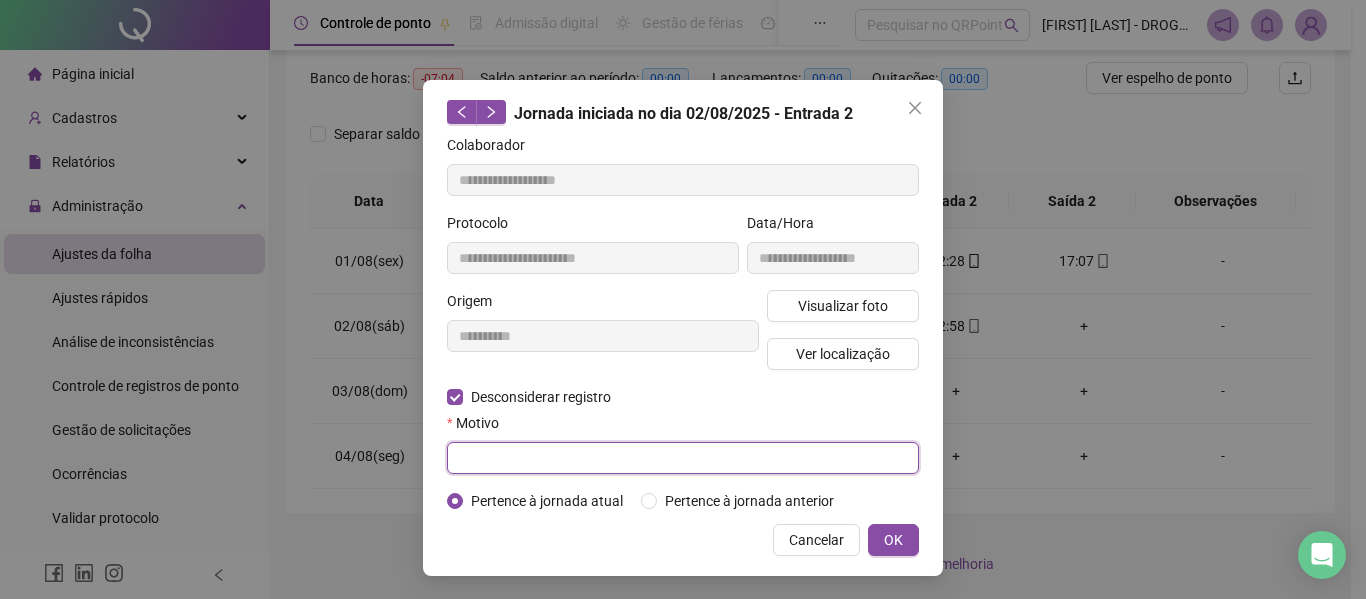 click at bounding box center (683, 458) 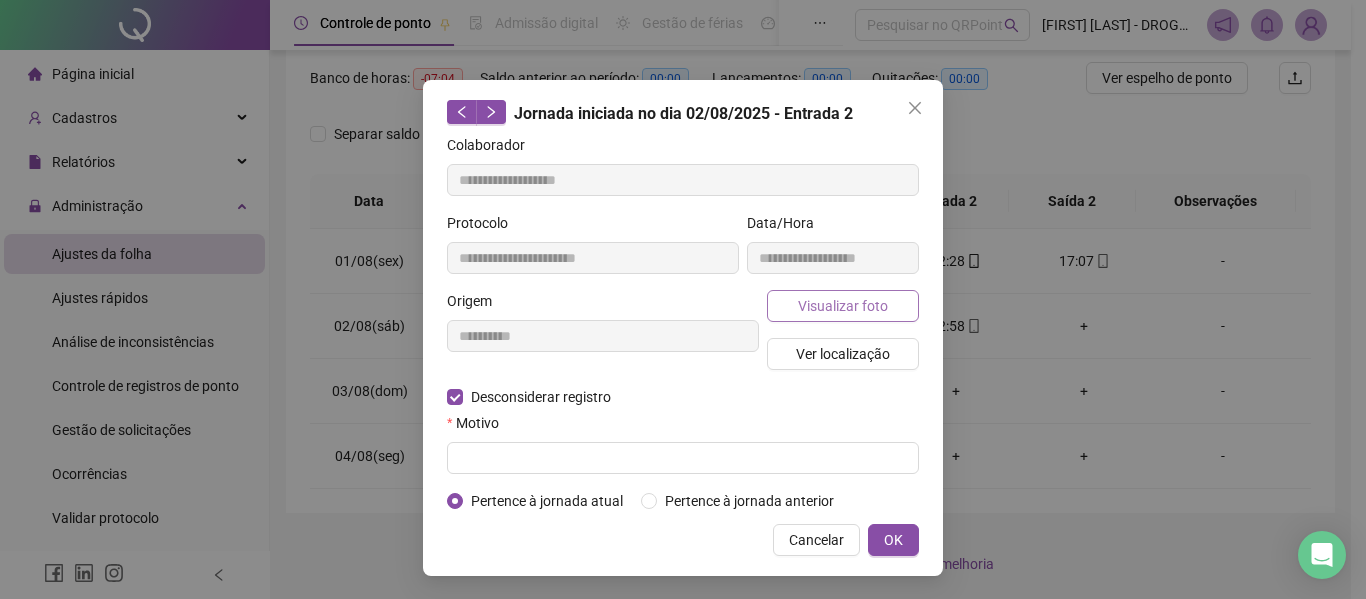 click on "Visualizar foto" at bounding box center (843, 306) 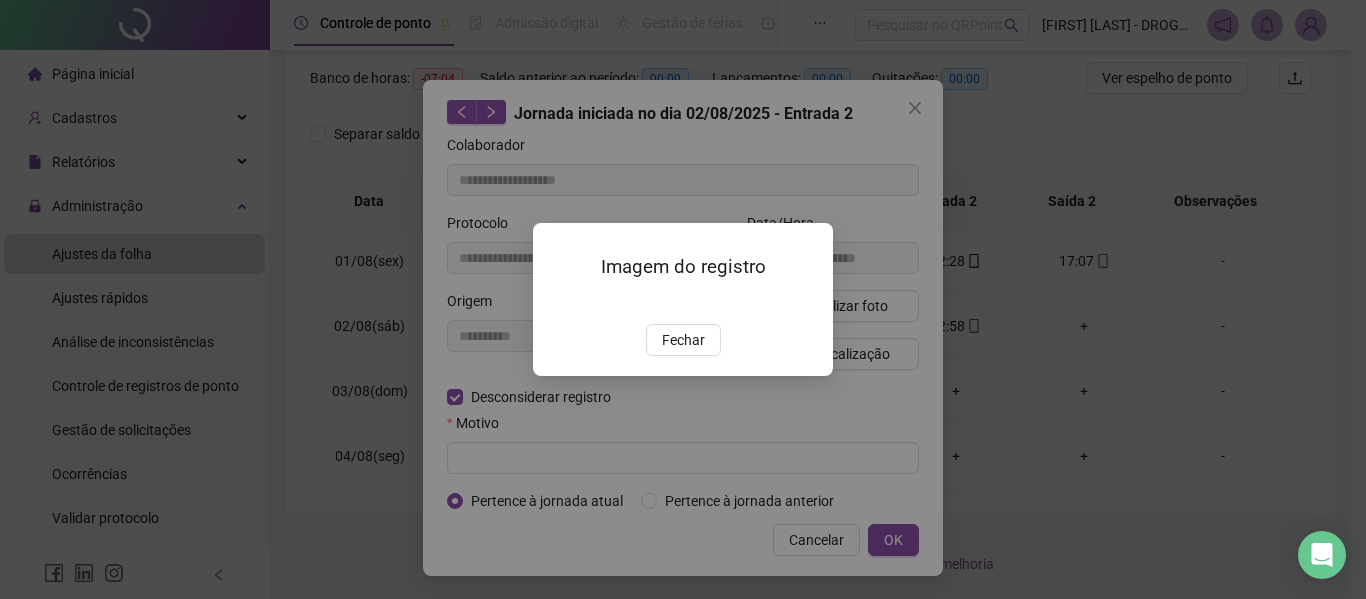 click on "Imagem do registro Fechar" at bounding box center (683, 299) 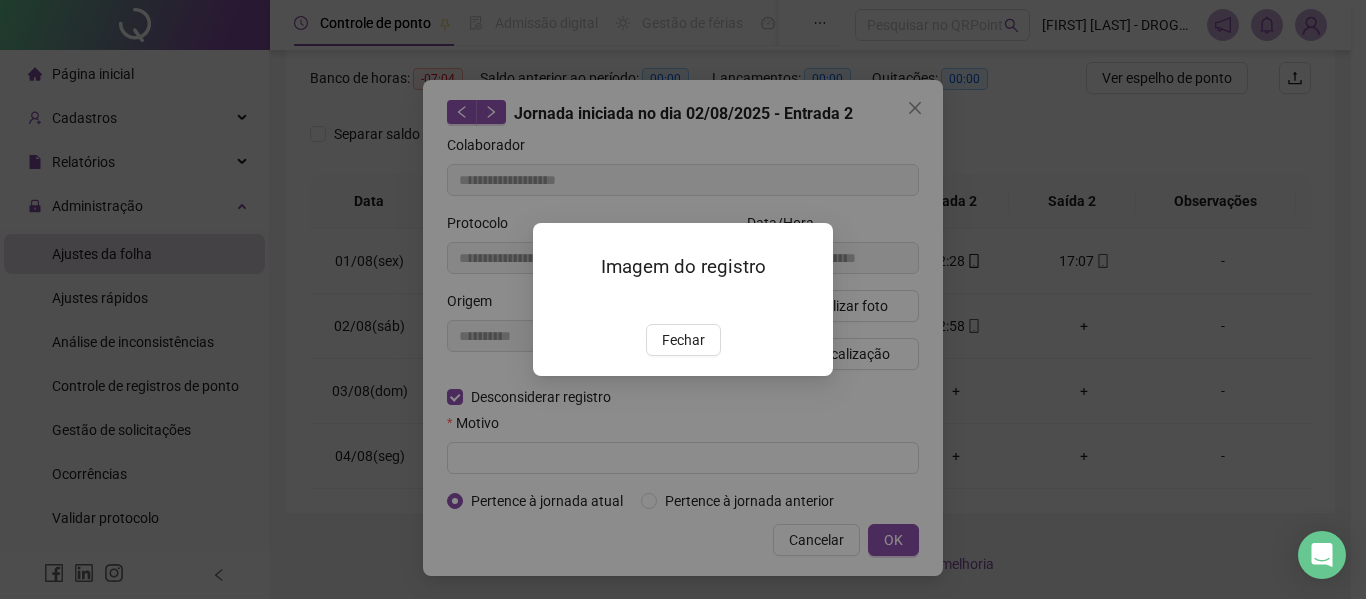 drag, startPoint x: 676, startPoint y: 447, endPoint x: 659, endPoint y: 453, distance: 18.027756 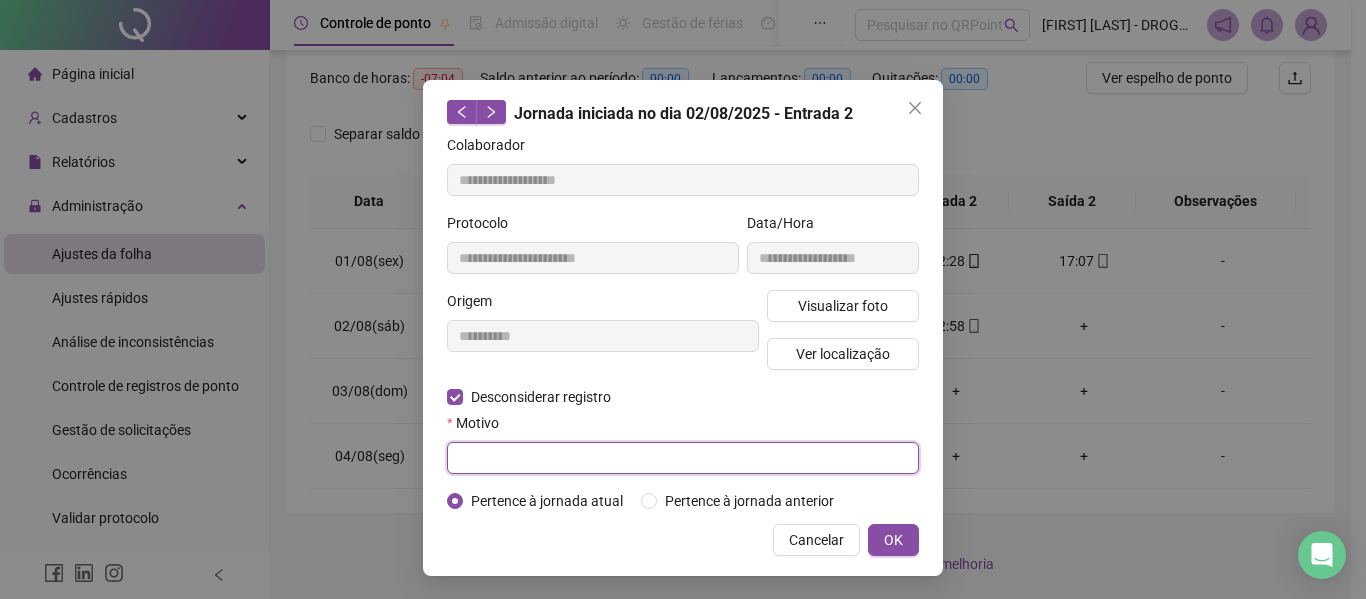 click at bounding box center (683, 458) 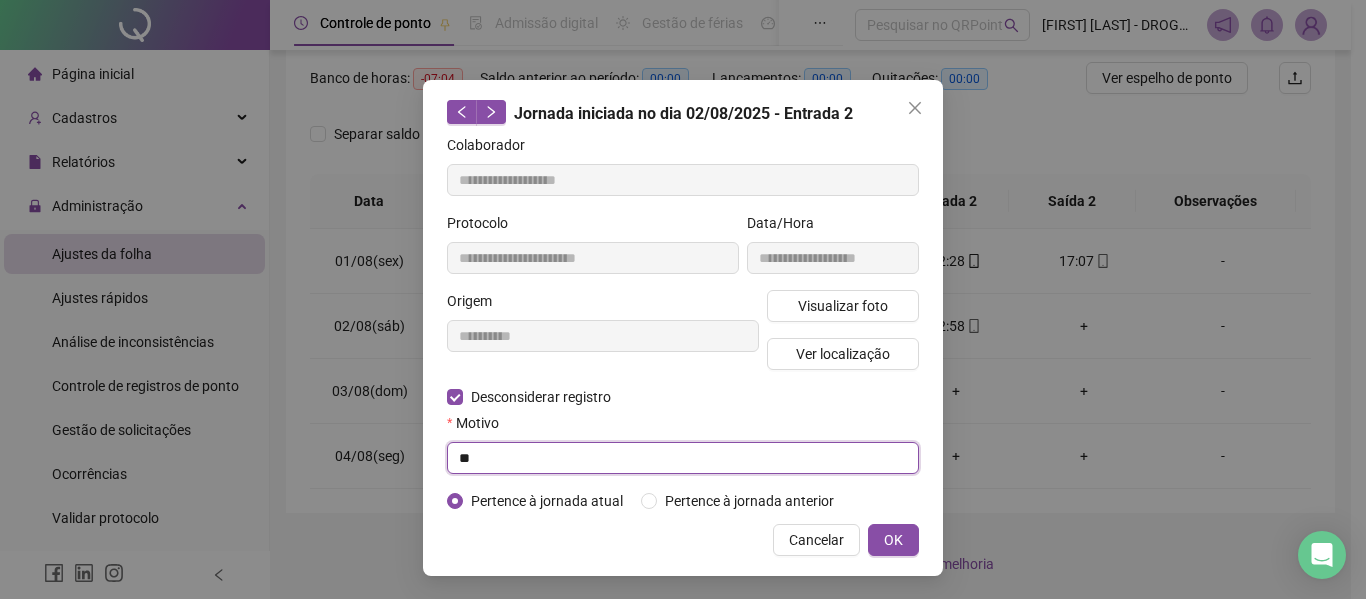 type on "*" 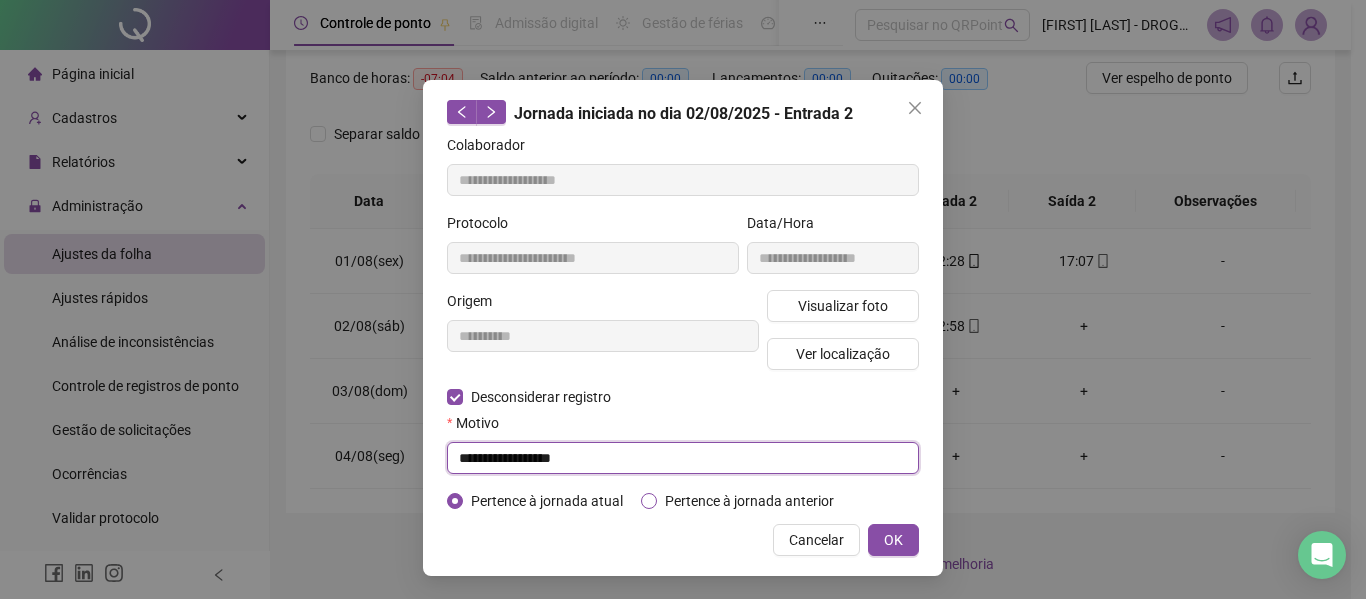 type on "**********" 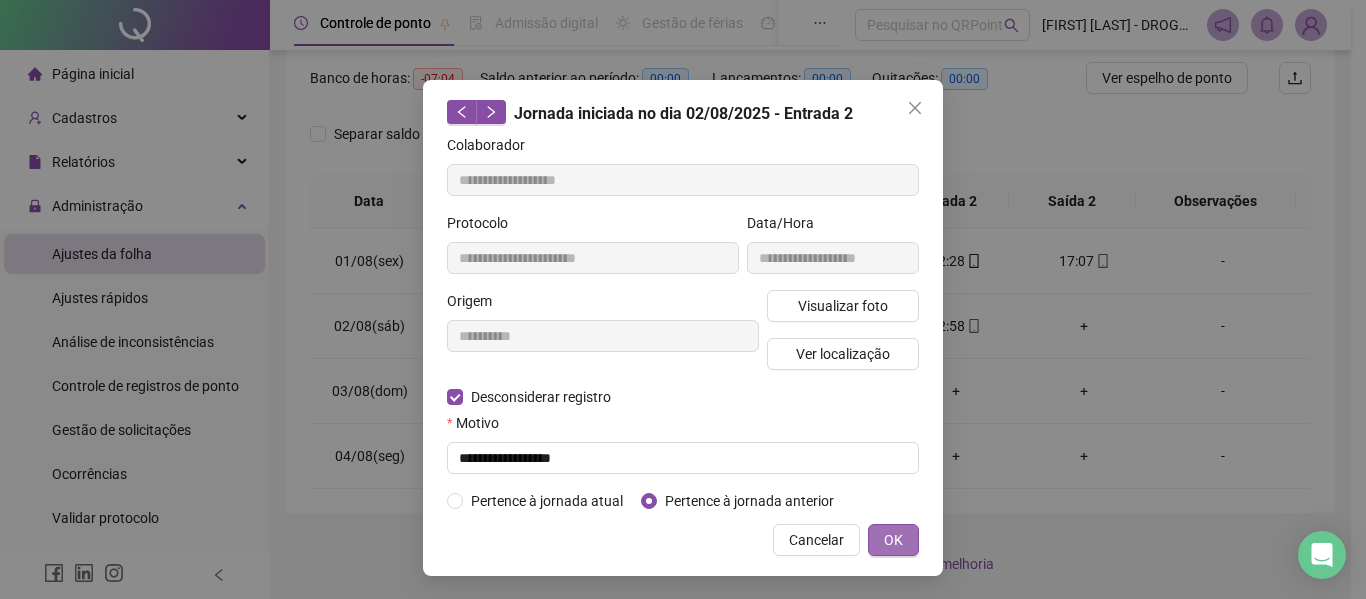 click on "OK" at bounding box center [893, 540] 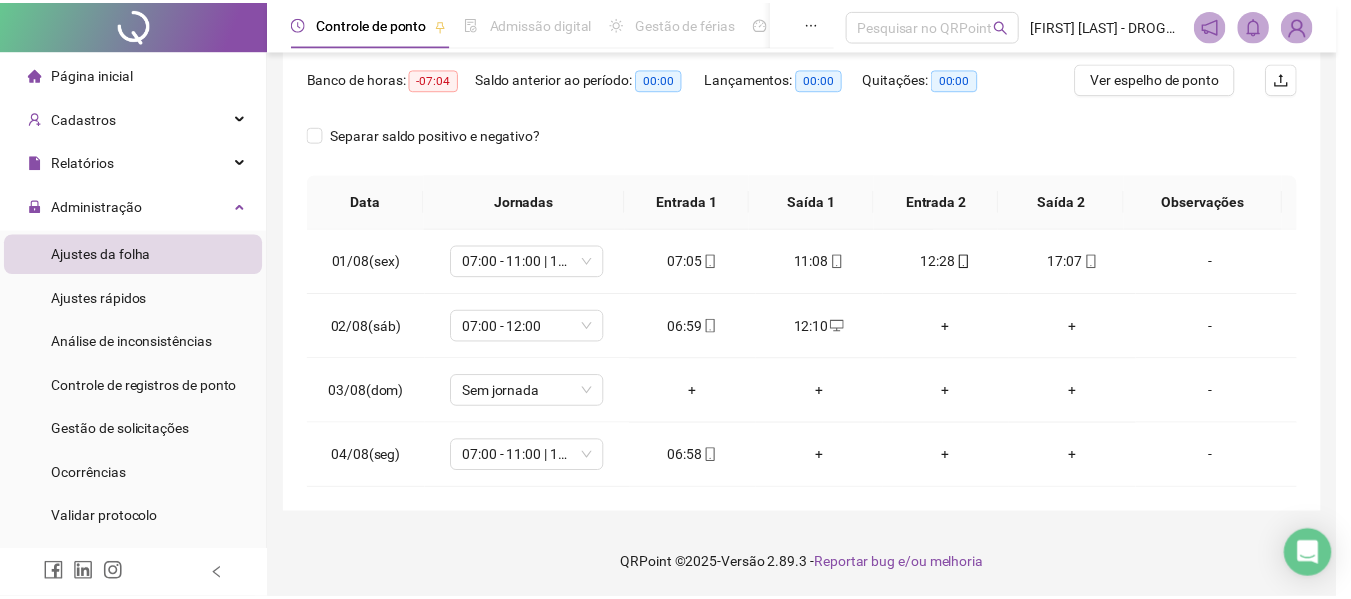 scroll, scrollTop: 0, scrollLeft: 0, axis: both 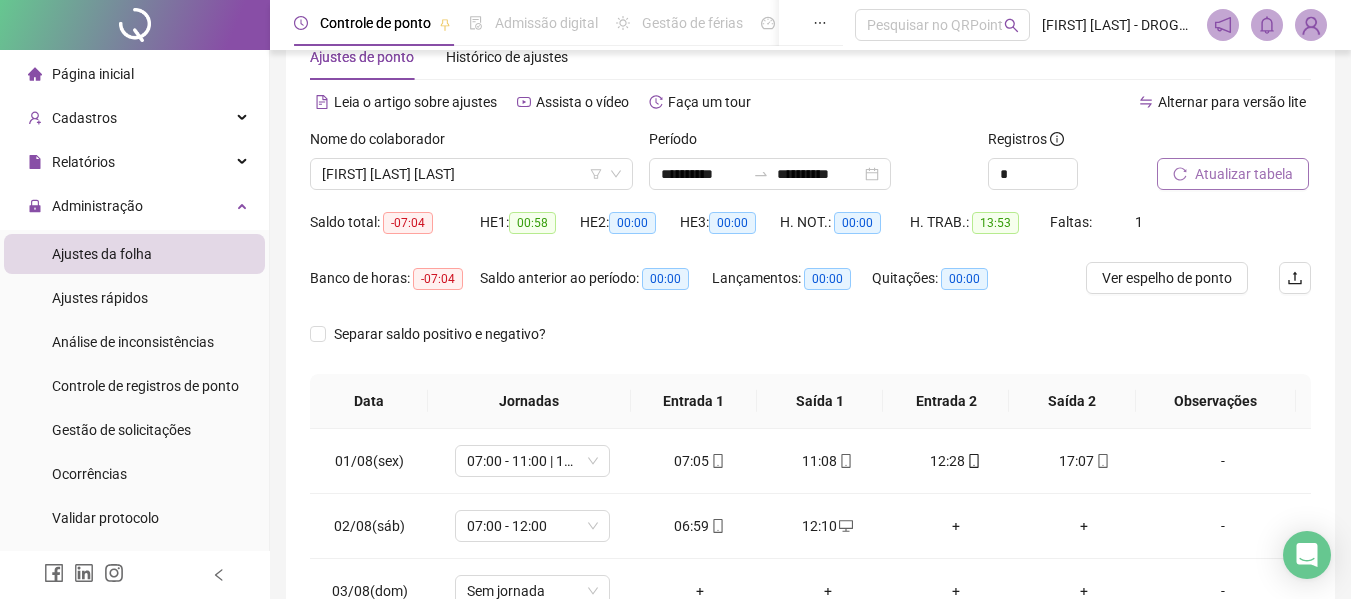 click on "Atualizar tabela" at bounding box center [1244, 174] 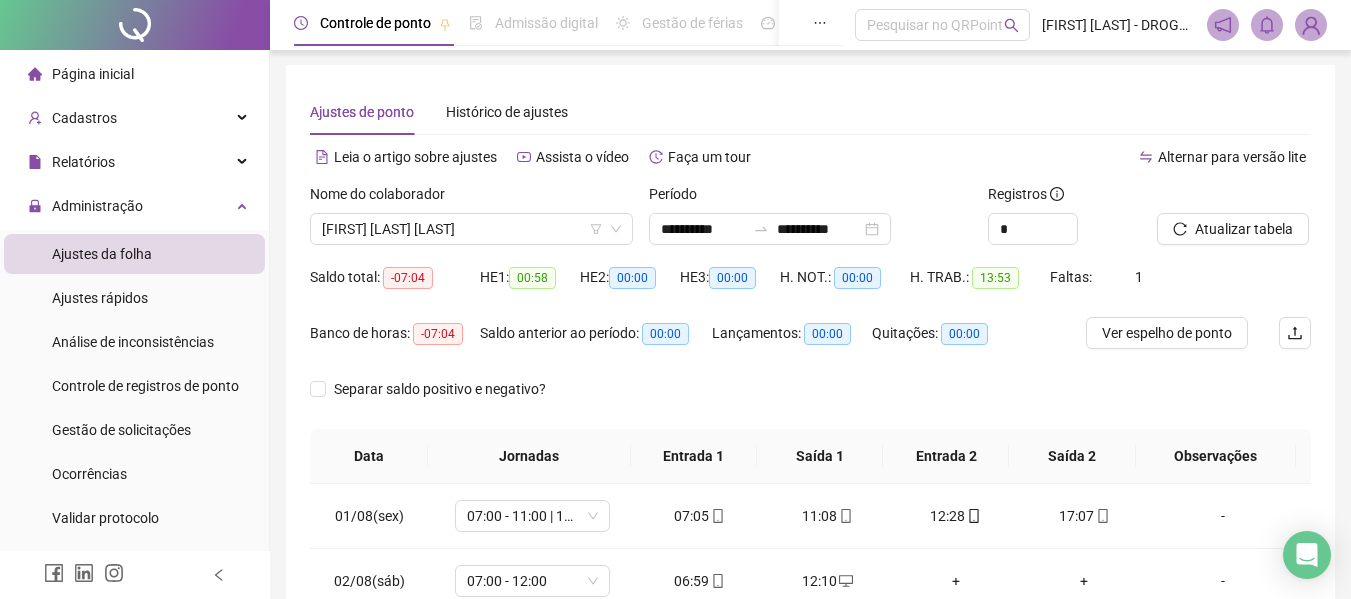 scroll, scrollTop: 0, scrollLeft: 0, axis: both 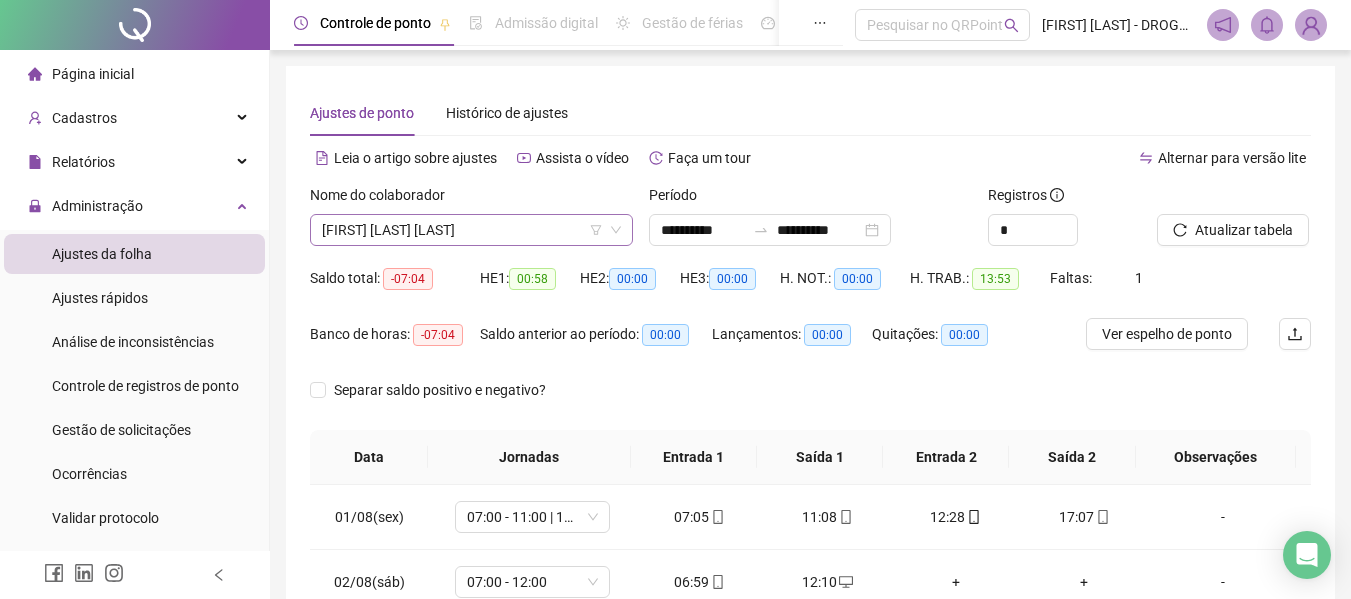 click on "[FIRST] [LAST] [LAST]" at bounding box center [471, 230] 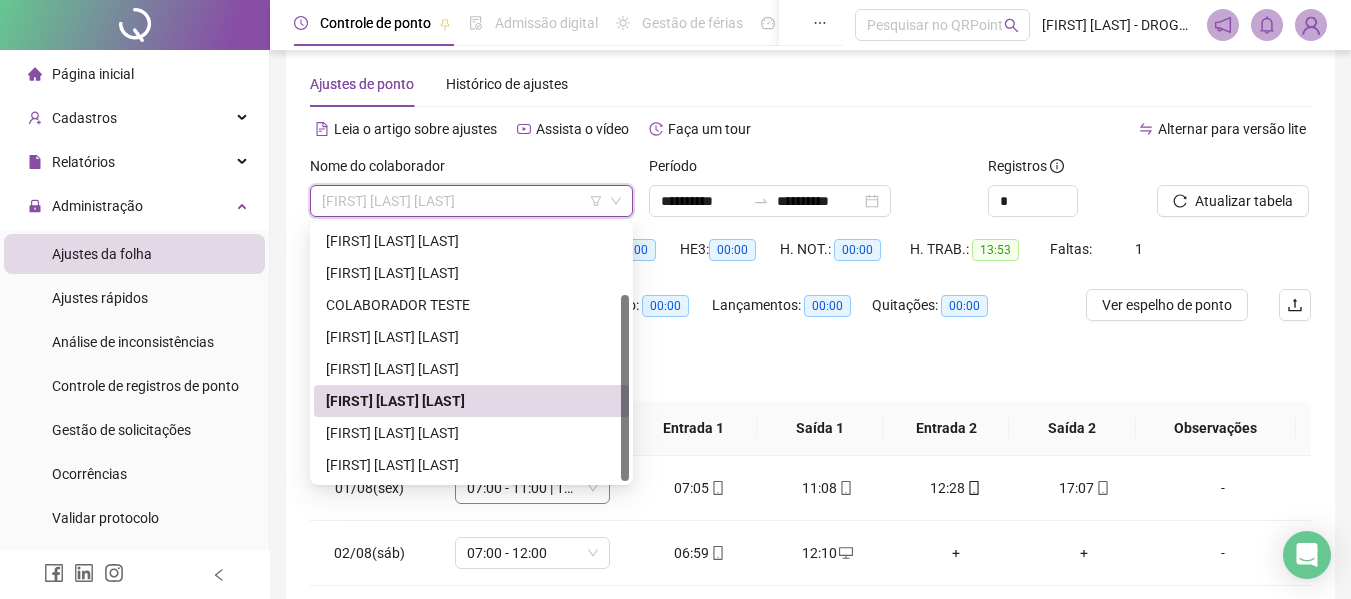 scroll, scrollTop: 100, scrollLeft: 0, axis: vertical 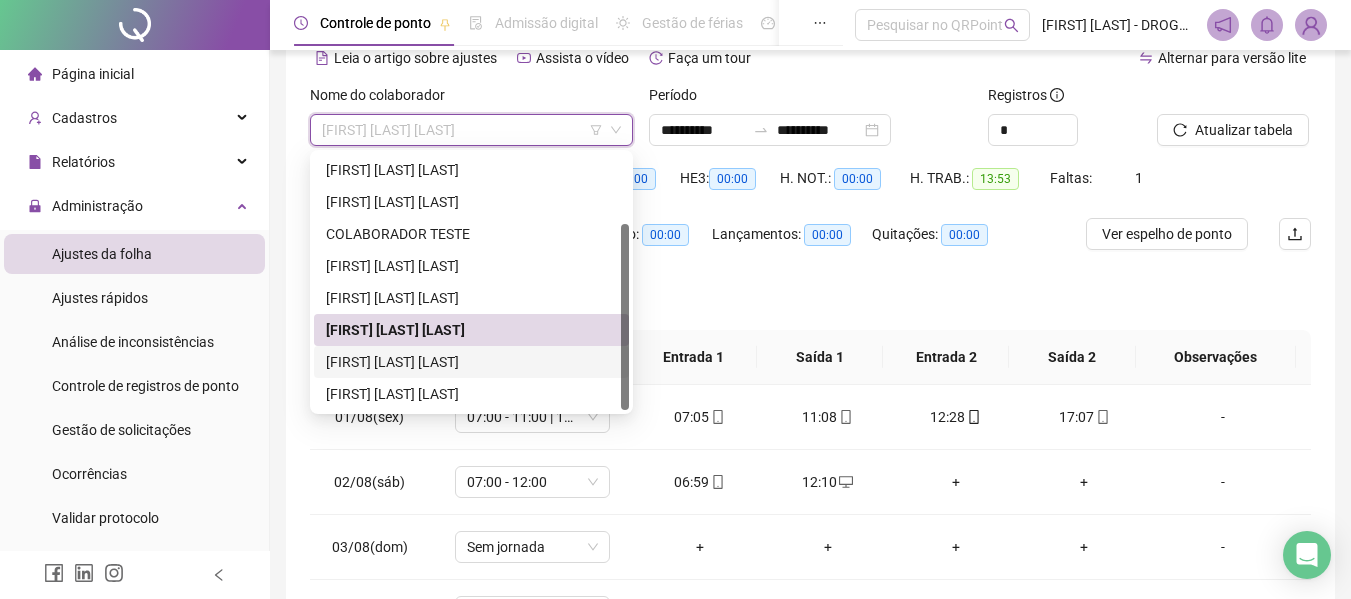 click on "[FIRST] [LAST] [LAST]" at bounding box center (471, 362) 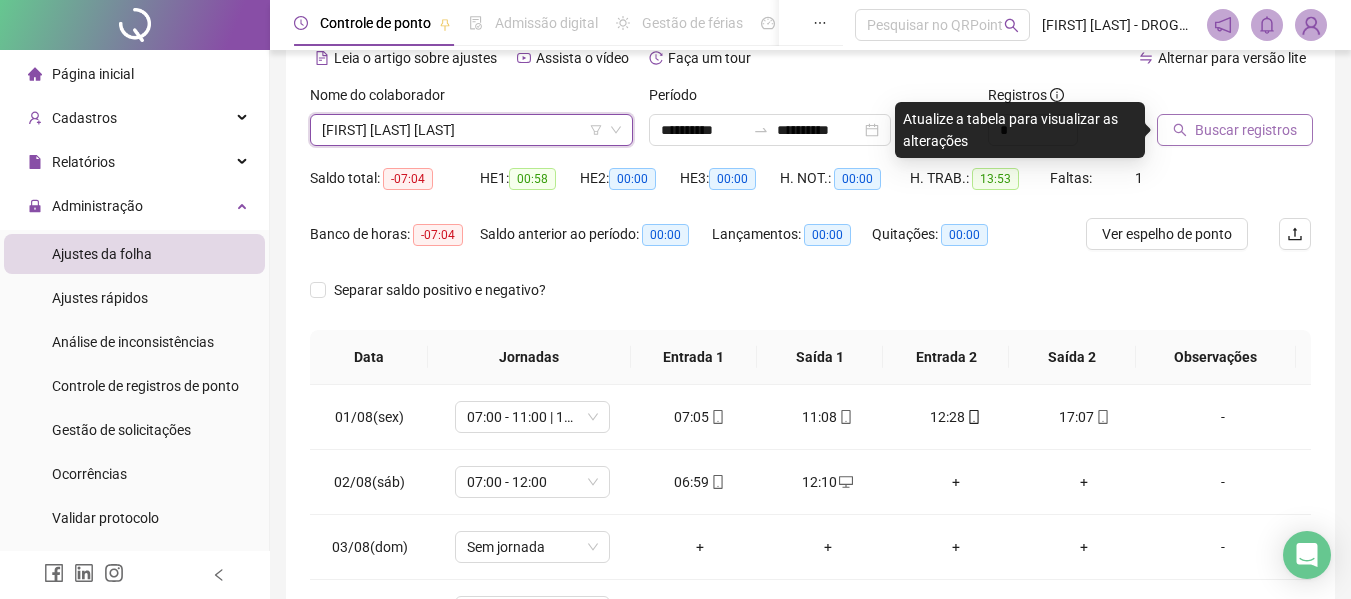 click on "Buscar registros" at bounding box center [1246, 130] 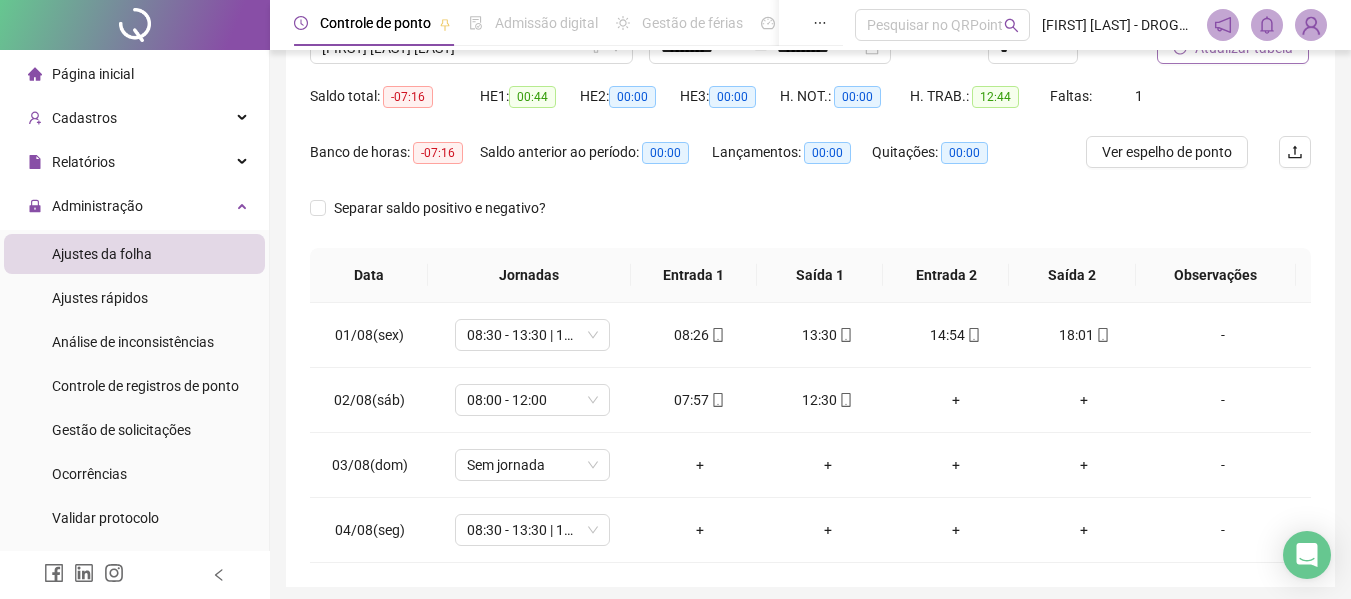 scroll, scrollTop: 56, scrollLeft: 0, axis: vertical 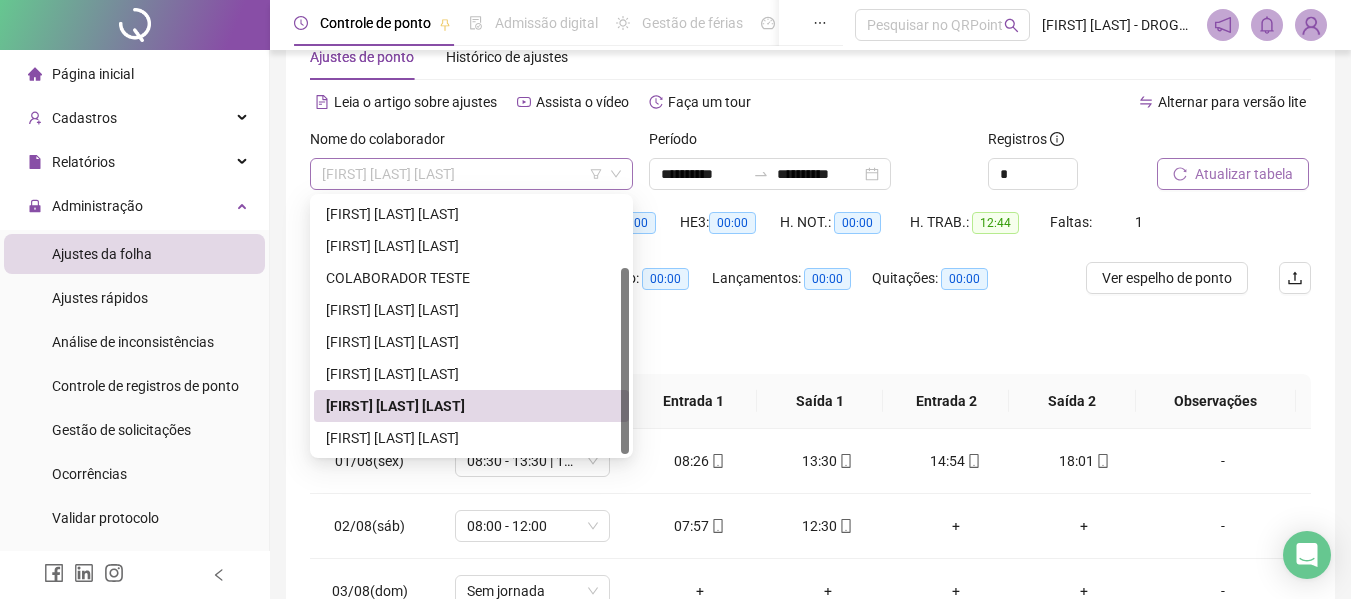 click on "[FIRST] [LAST] [LAST]" at bounding box center (471, 174) 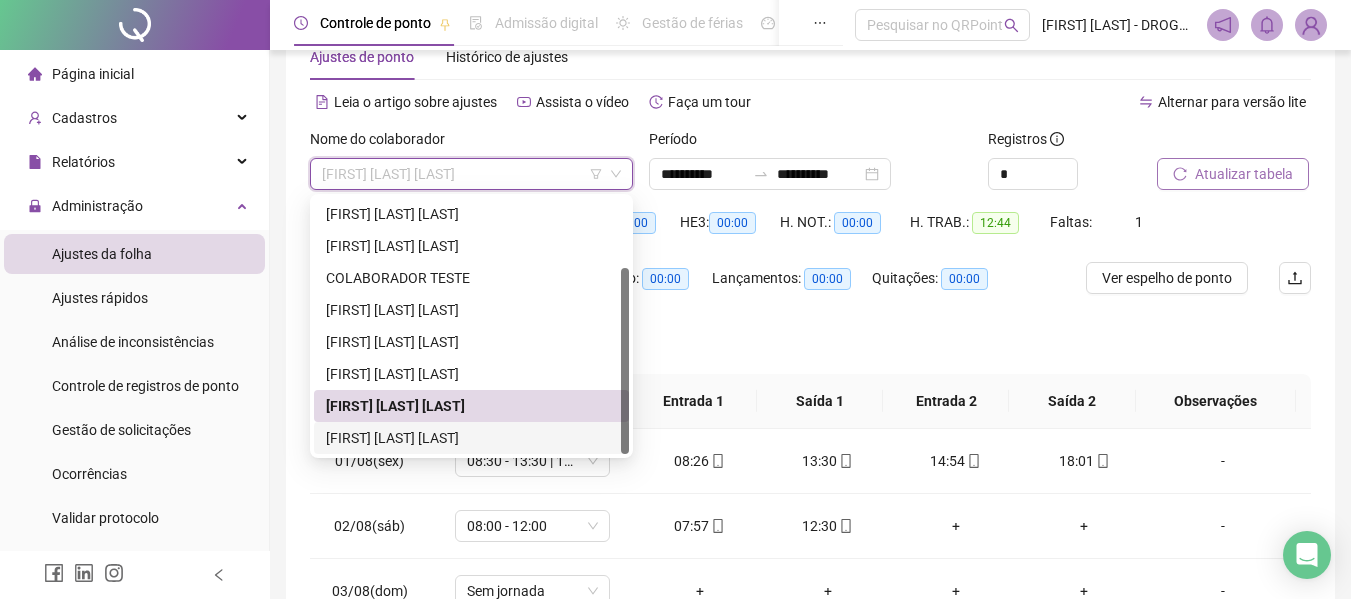 click on "[FIRST] [LAST] [LAST]" at bounding box center [471, 438] 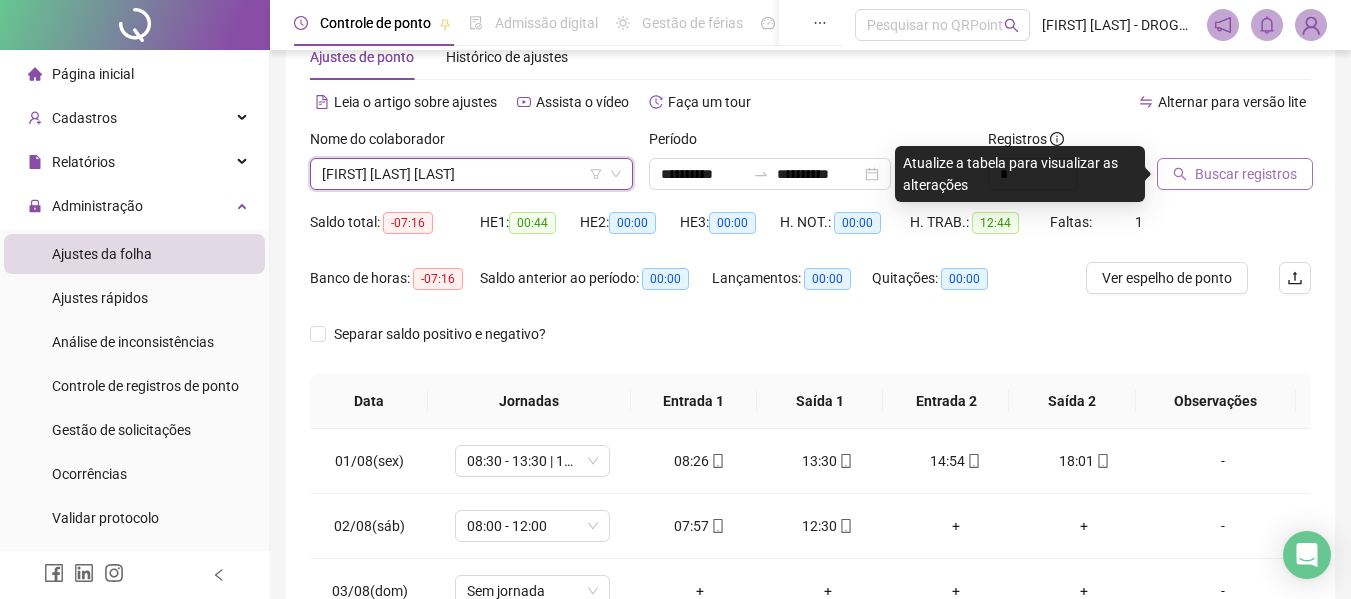 click on "Buscar registros" at bounding box center [1246, 174] 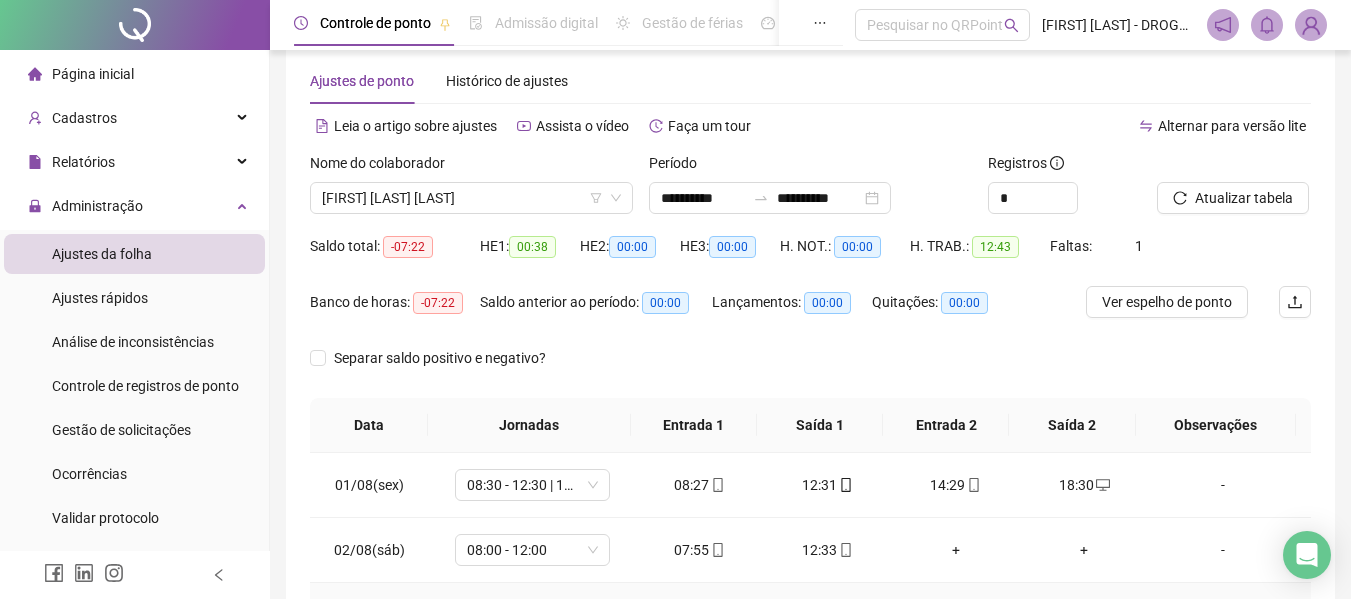 scroll, scrollTop: 0, scrollLeft: 0, axis: both 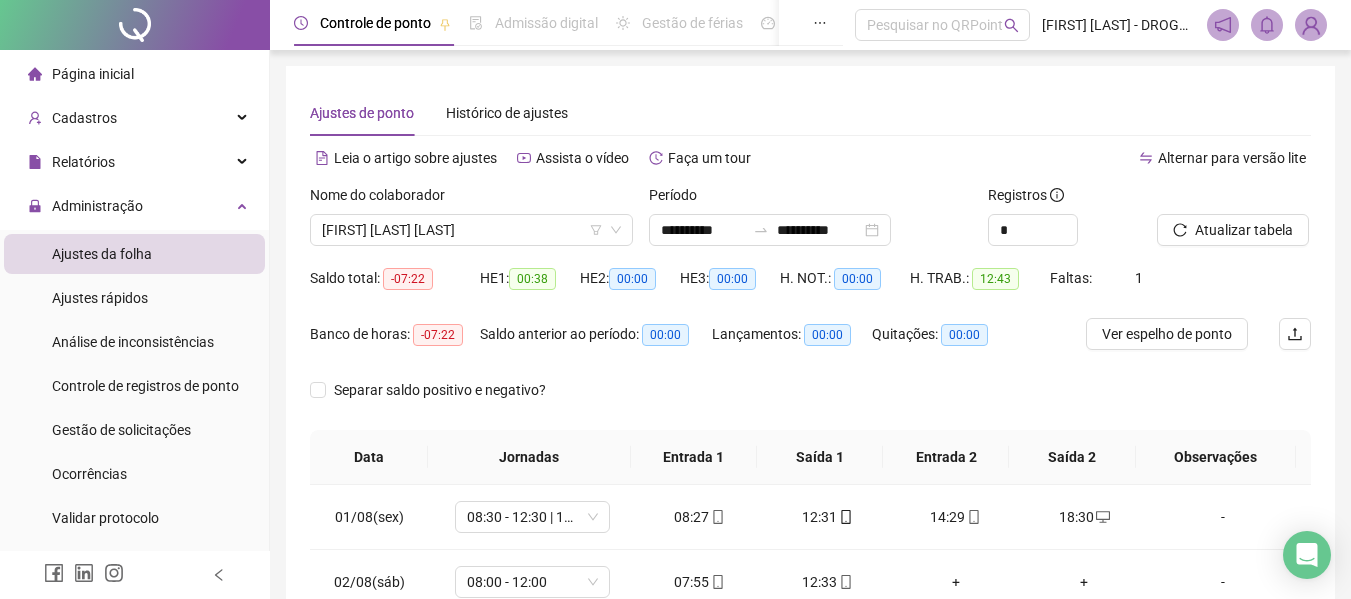click at bounding box center [135, 25] 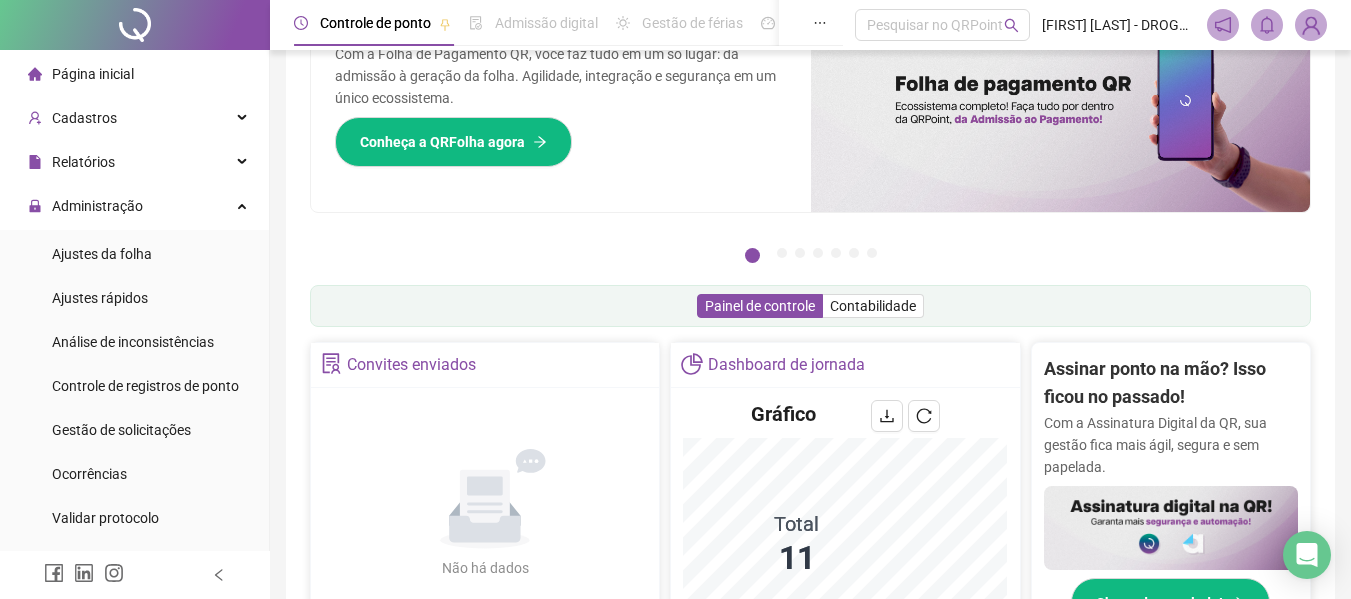 scroll, scrollTop: 681, scrollLeft: 0, axis: vertical 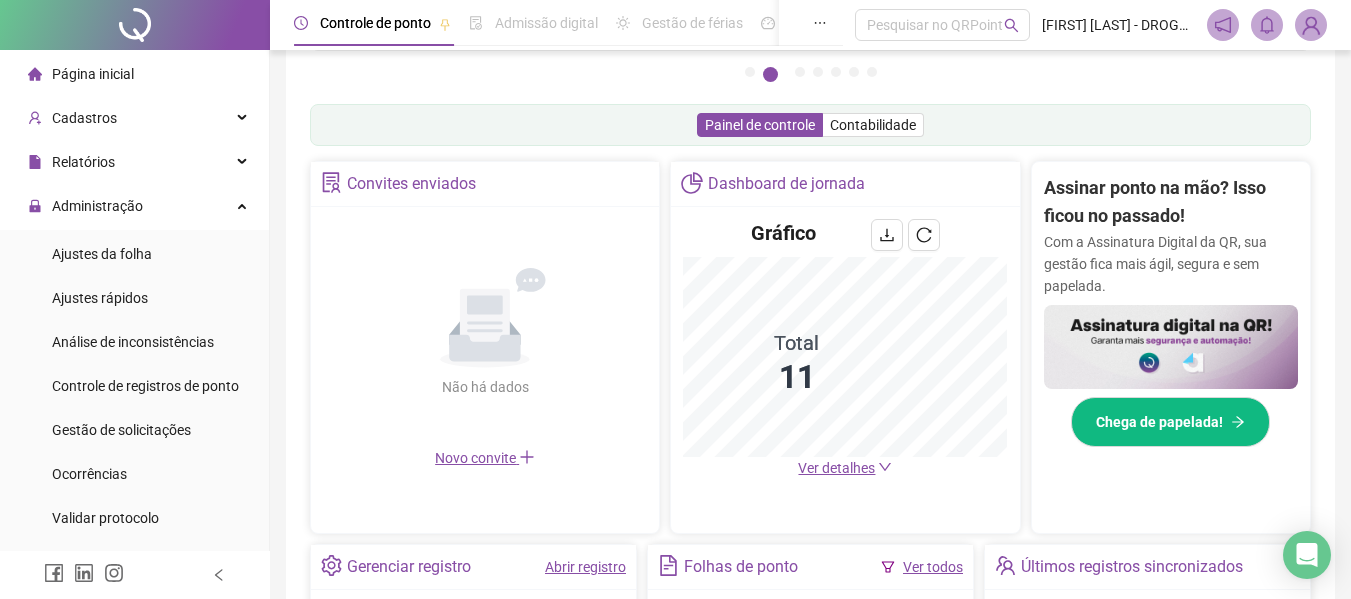 click on "Ver detalhes" at bounding box center [836, 468] 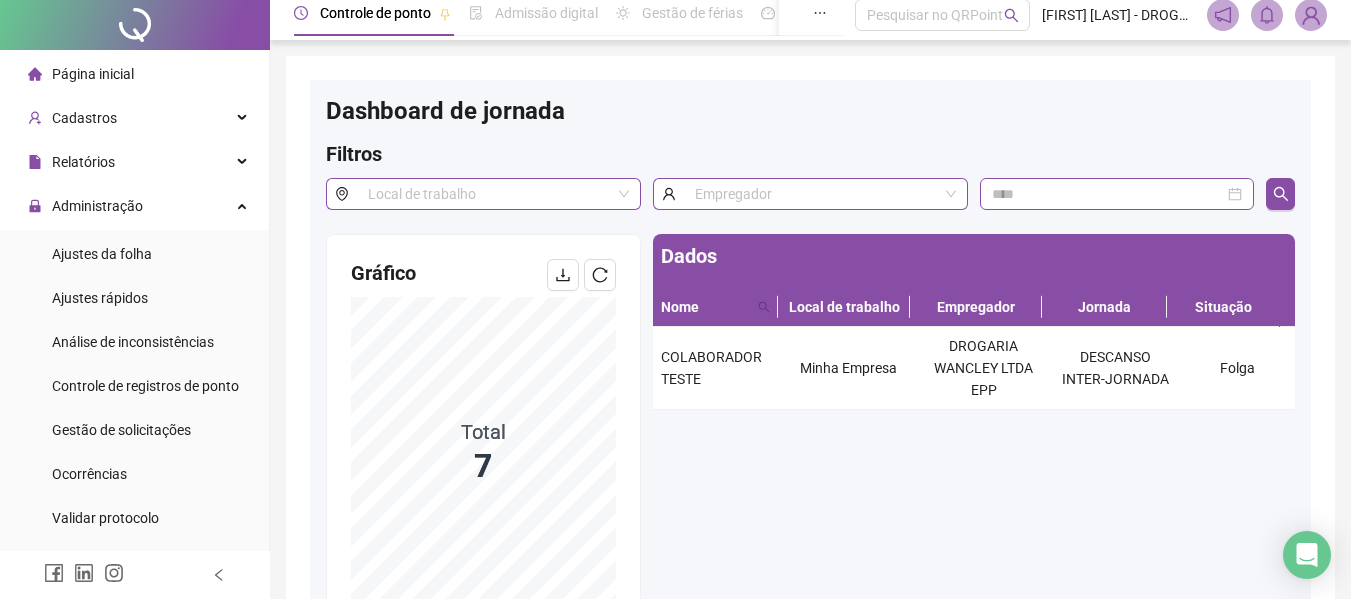 scroll, scrollTop: 0, scrollLeft: 0, axis: both 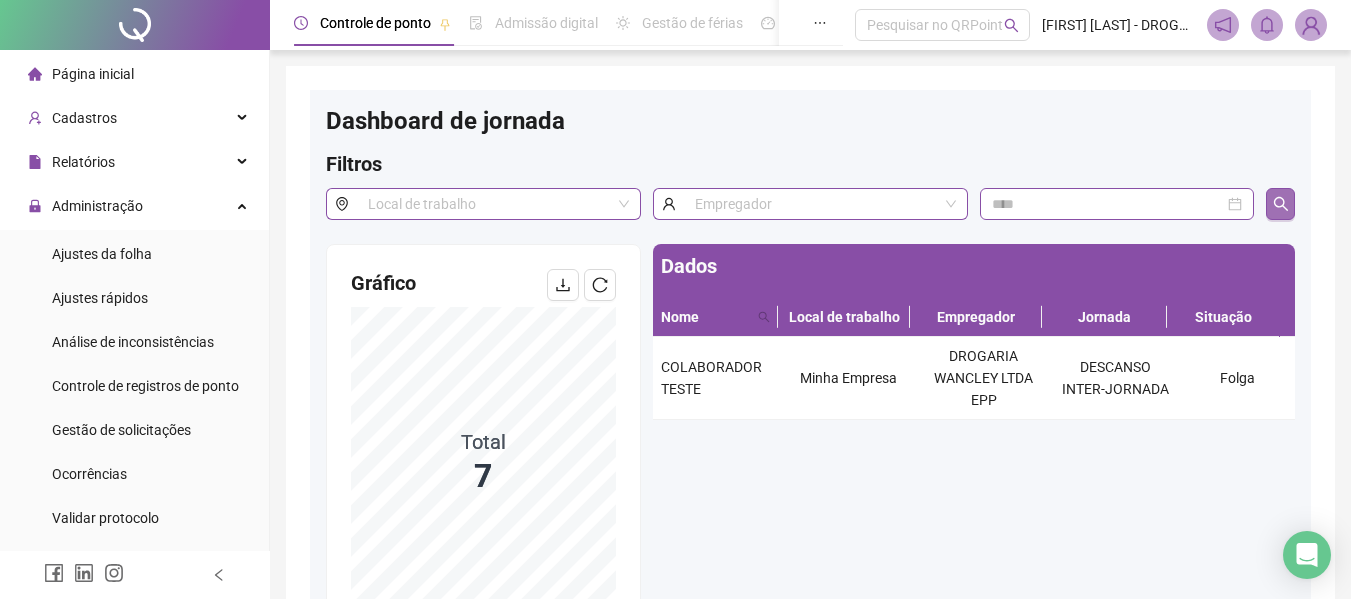 click 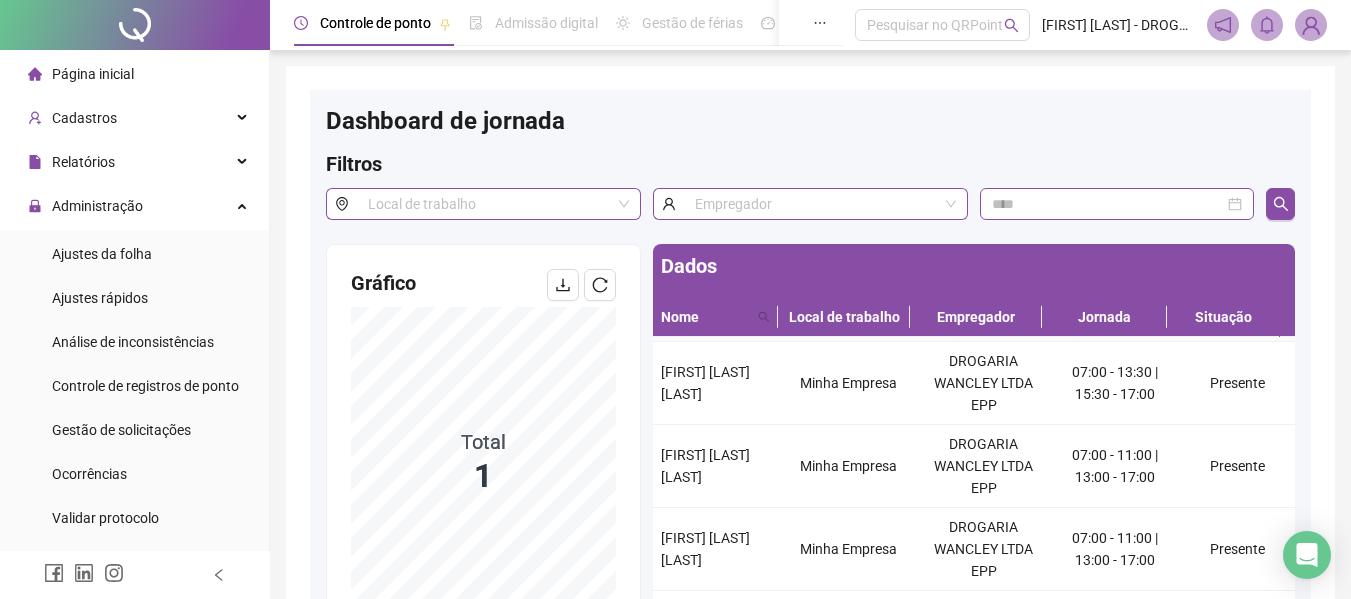 scroll, scrollTop: 515, scrollLeft: 0, axis: vertical 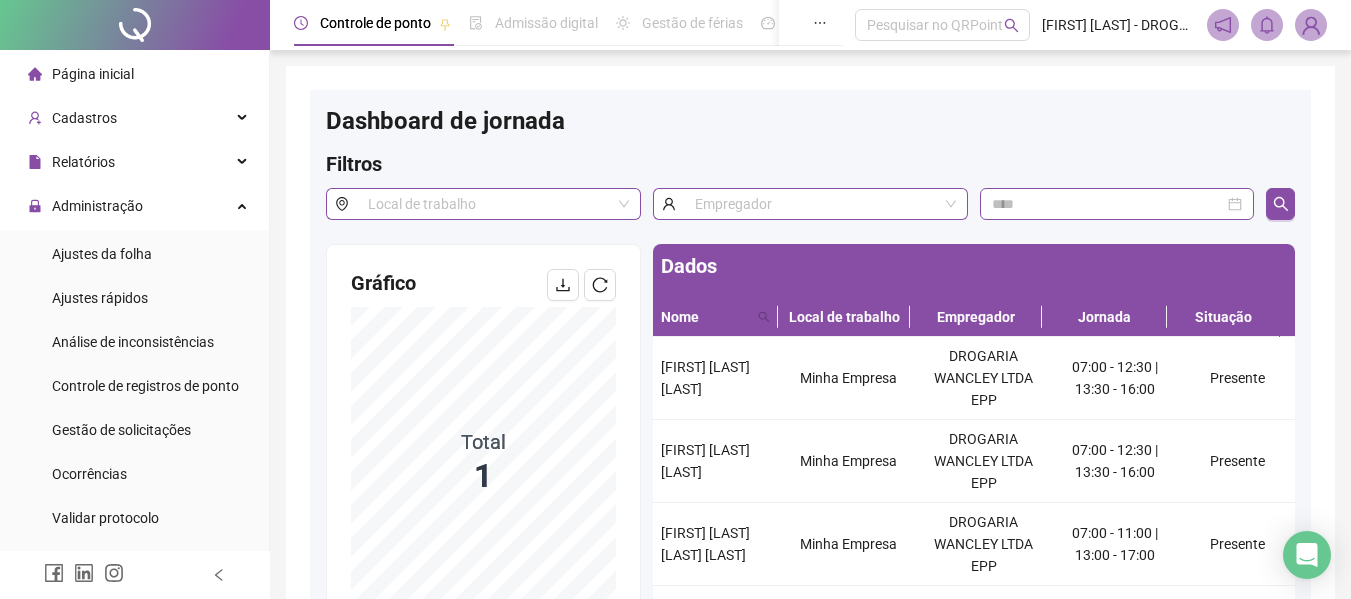 click at bounding box center [135, 25] 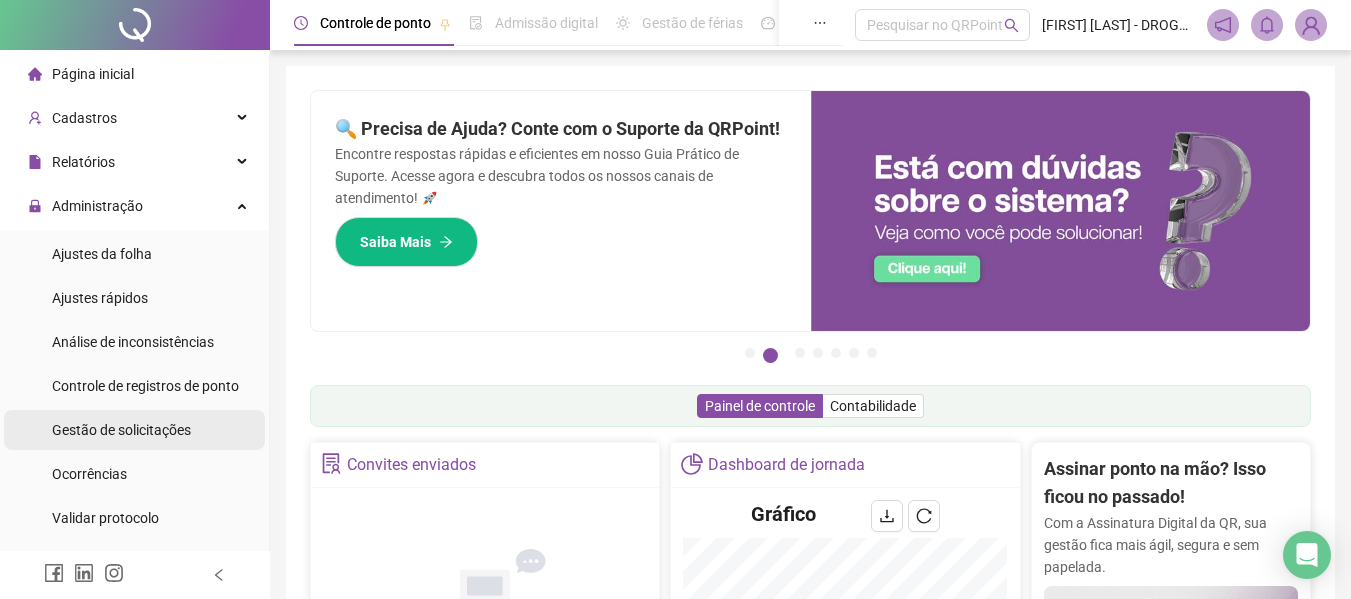 click on "Gestão de solicitações" at bounding box center (134, 430) 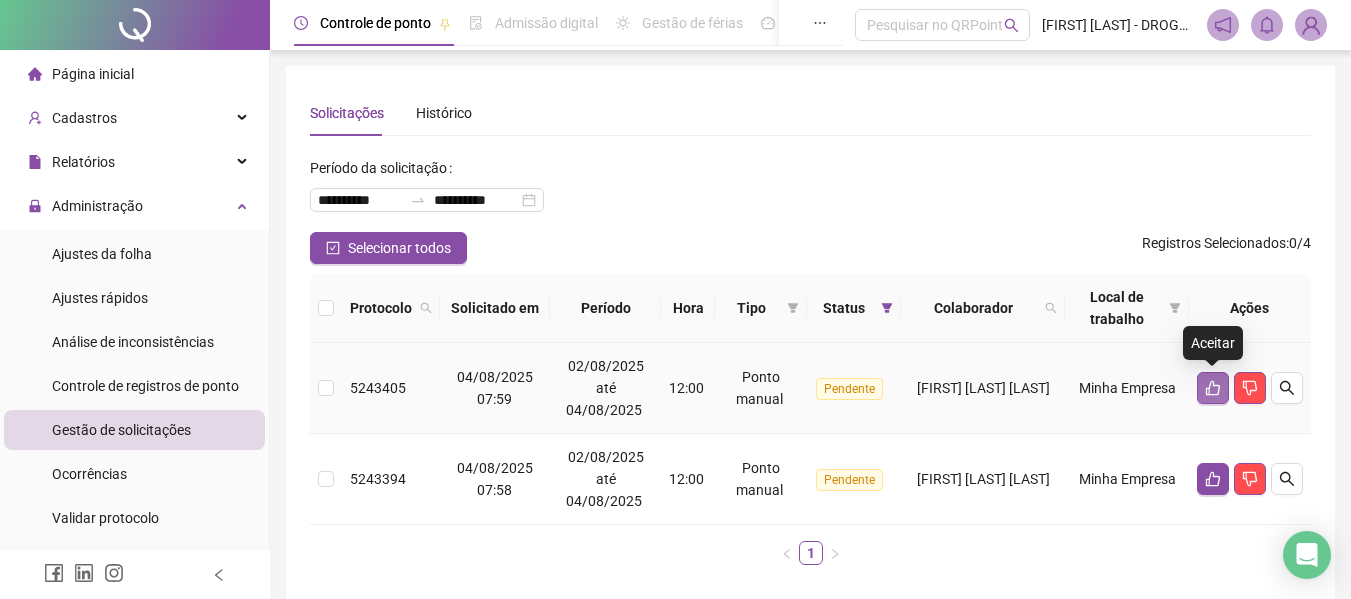 click 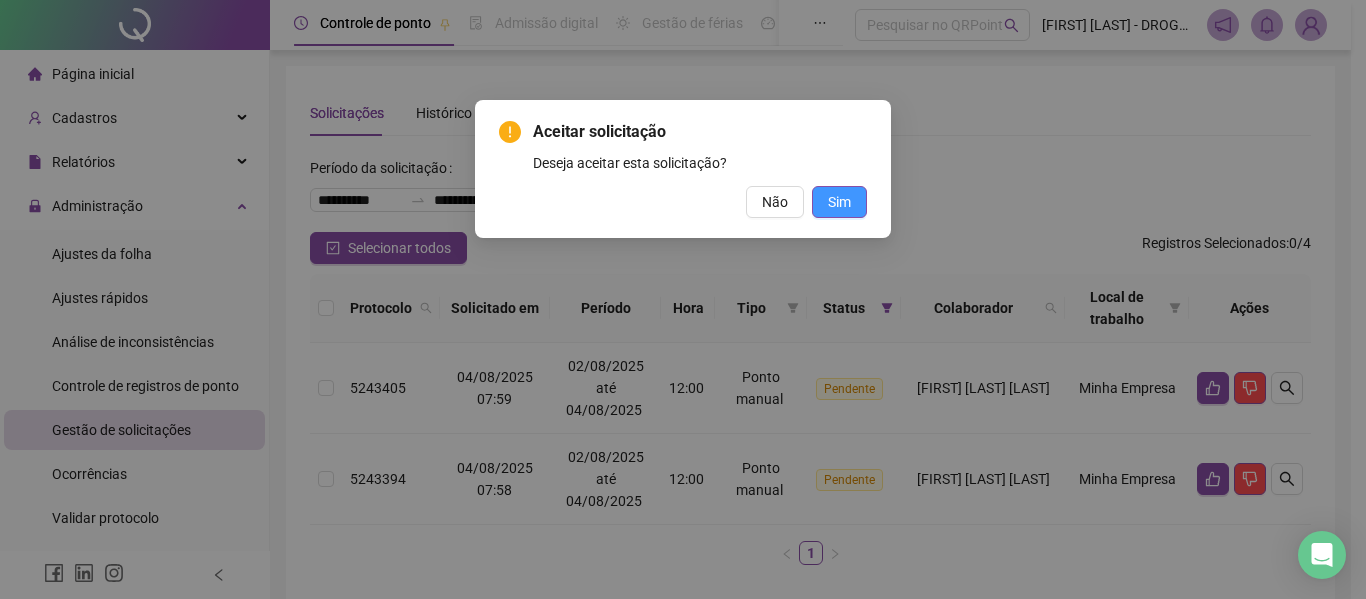 click on "Sim" at bounding box center (839, 202) 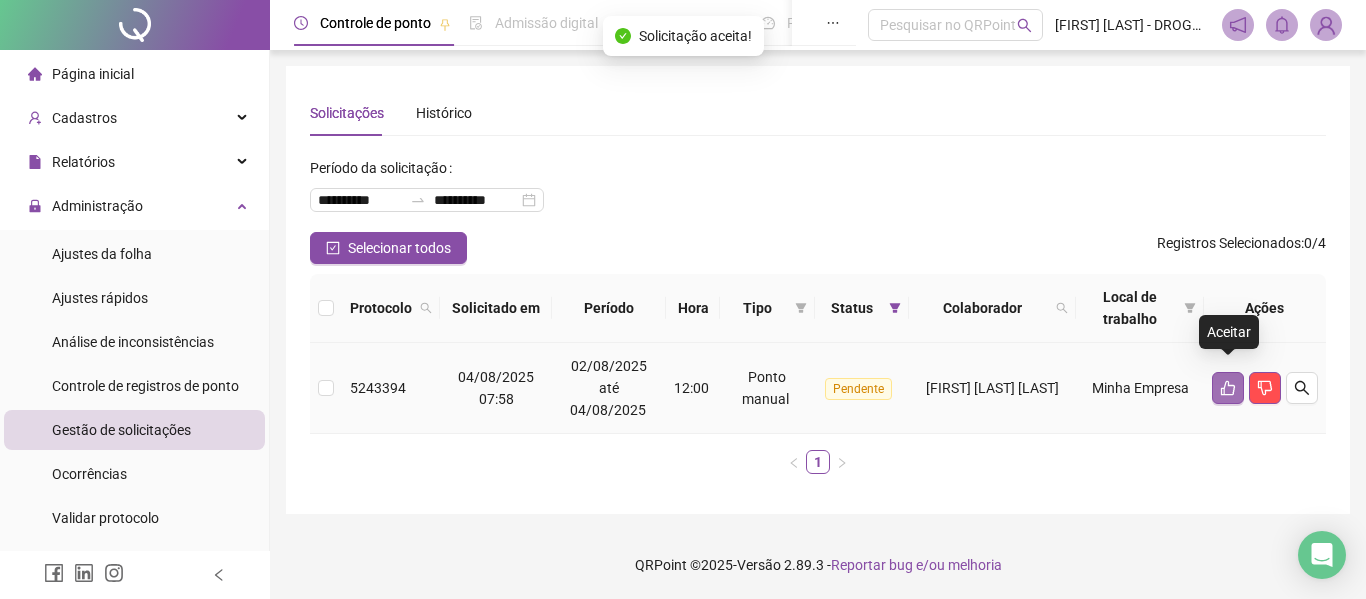 click at bounding box center (1228, 388) 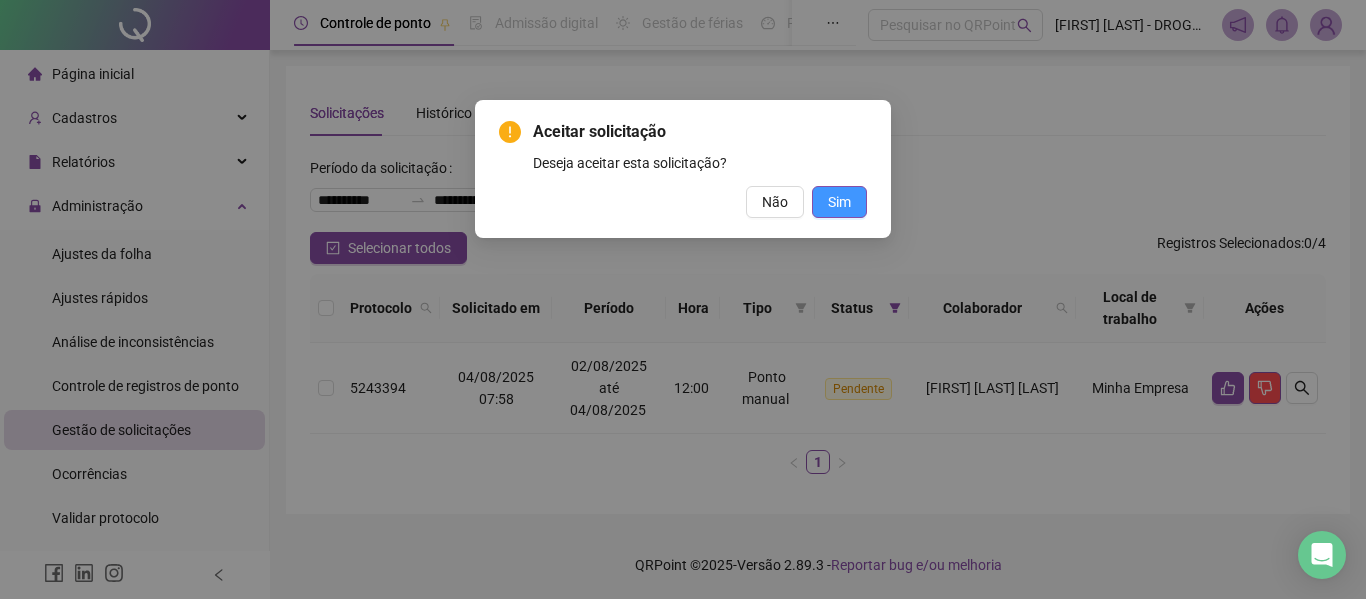 click on "Sim" at bounding box center [839, 202] 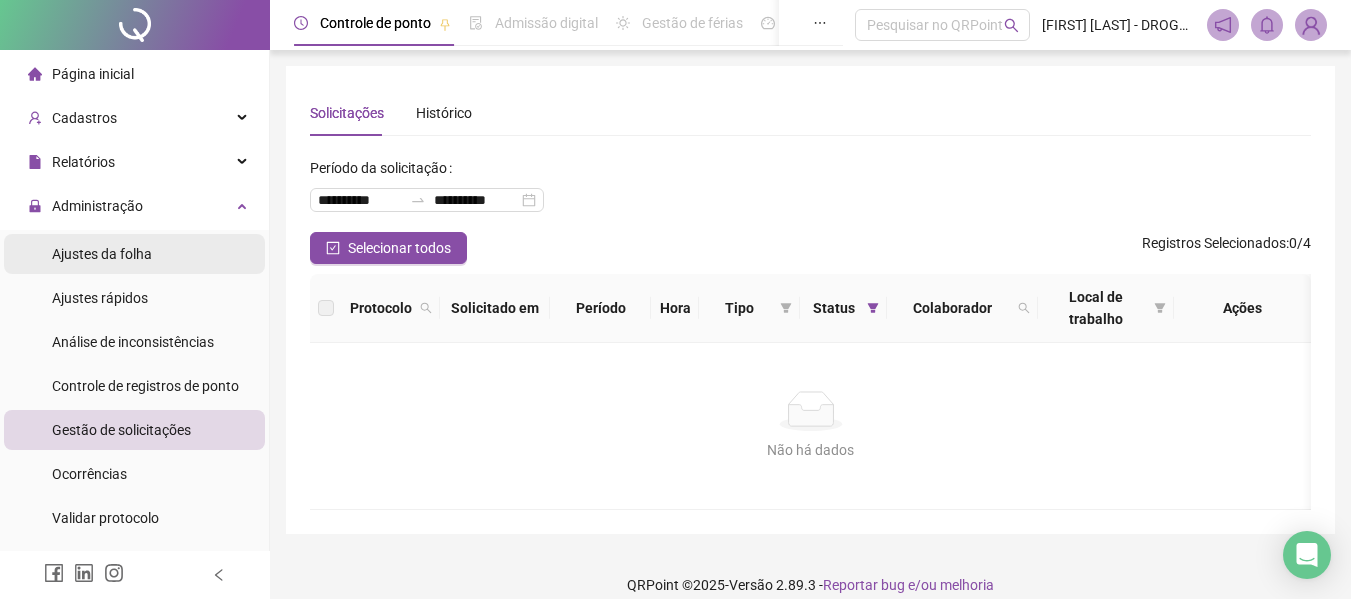 click on "Ajustes da folha" at bounding box center (102, 254) 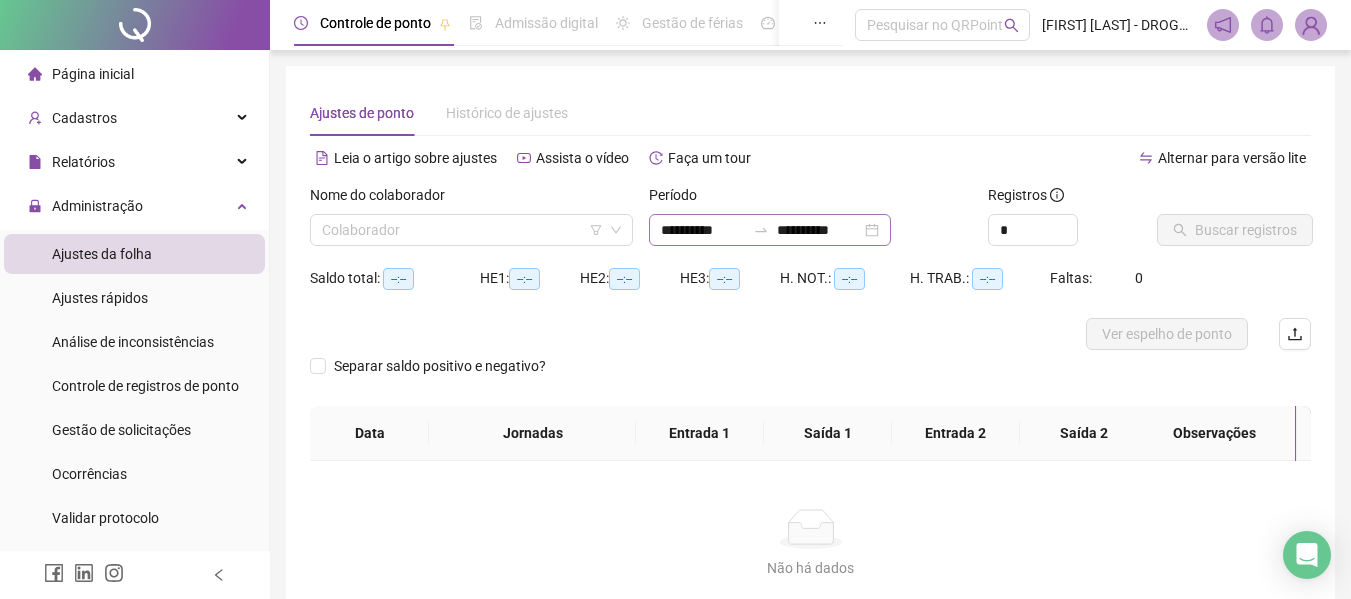 click on "**********" at bounding box center [770, 230] 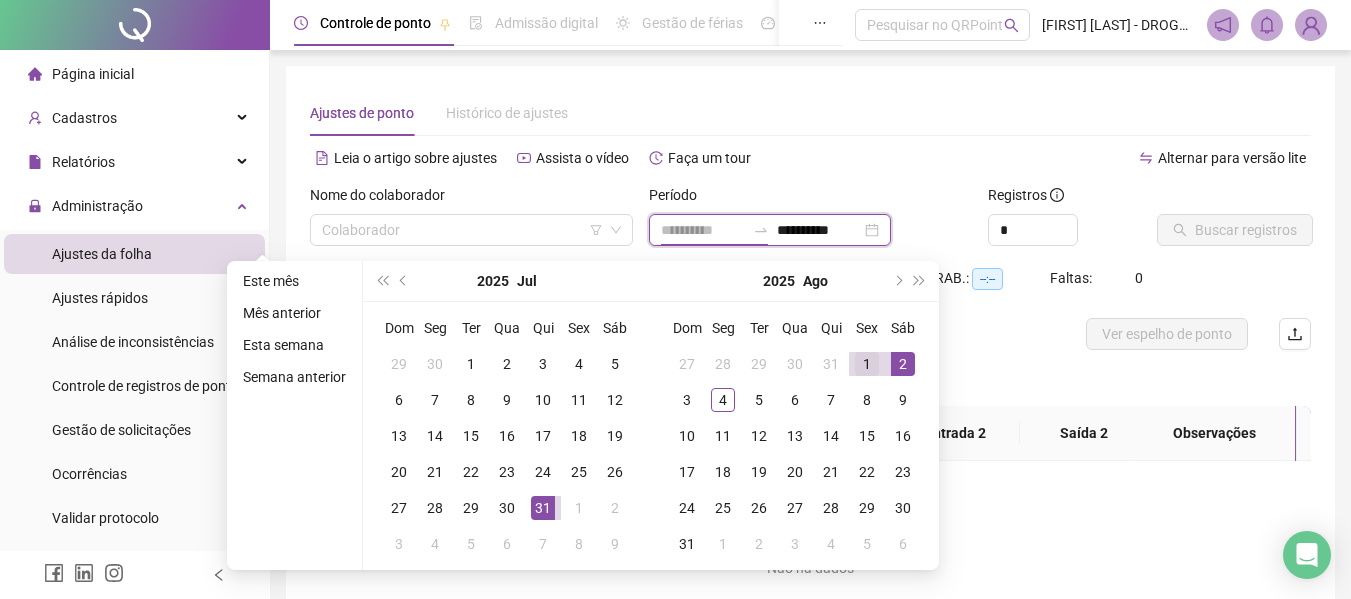 type on "**********" 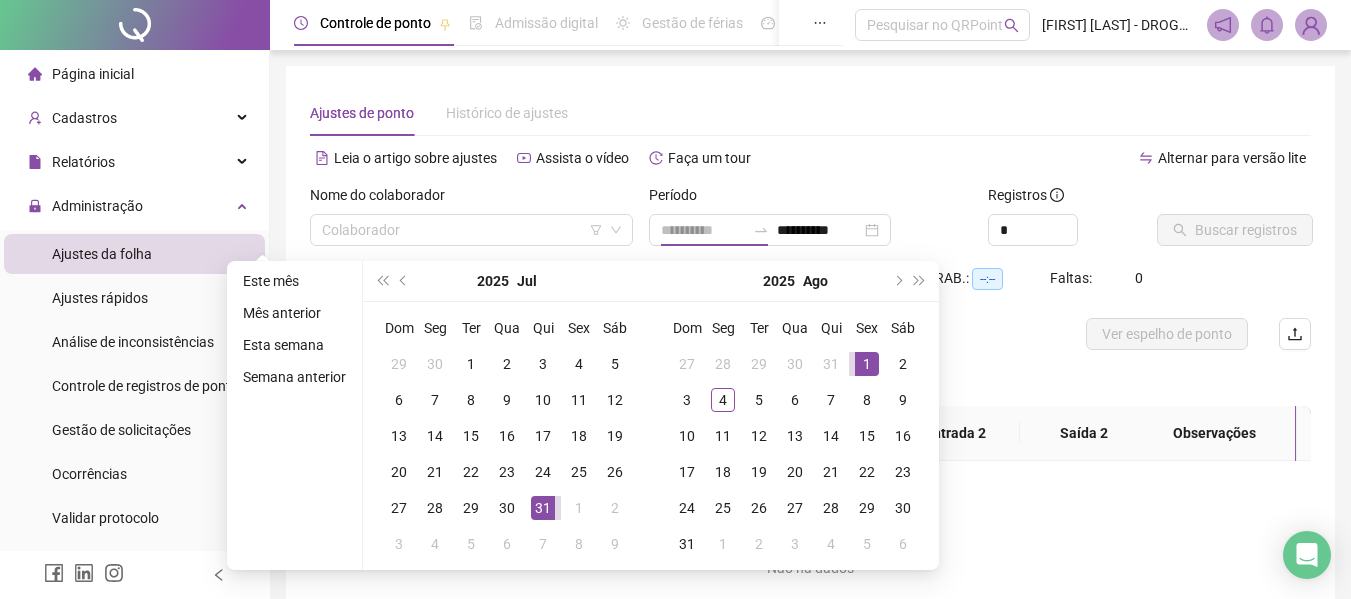 click on "1" at bounding box center (867, 364) 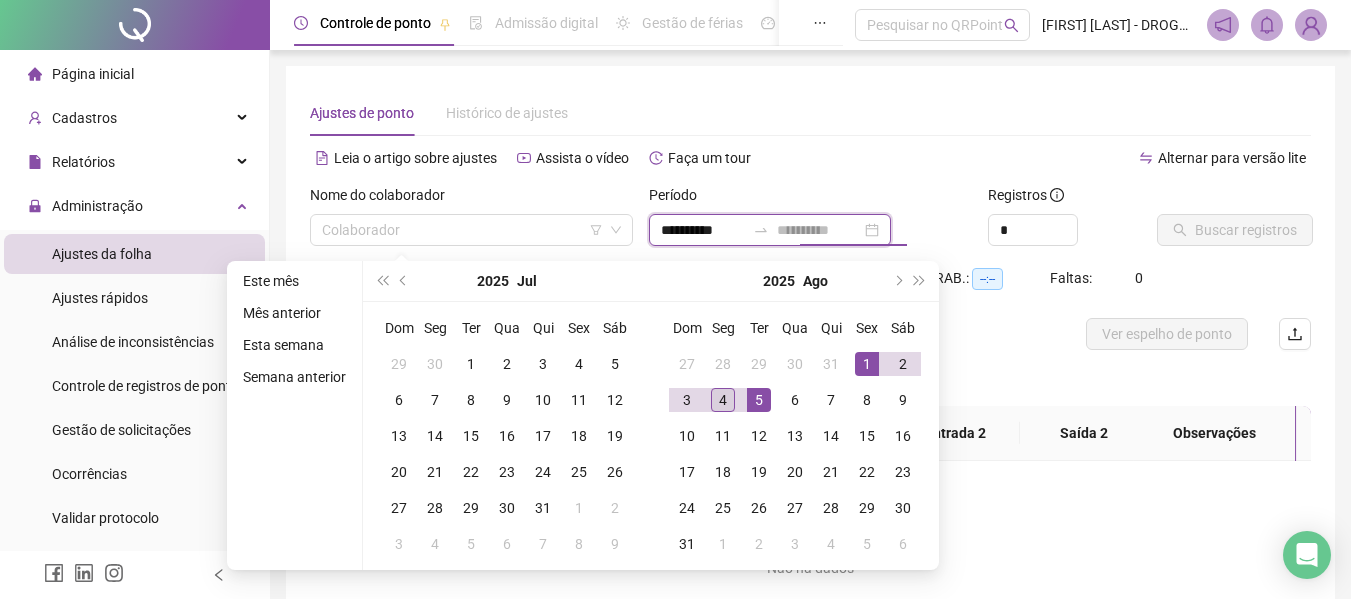 type on "**********" 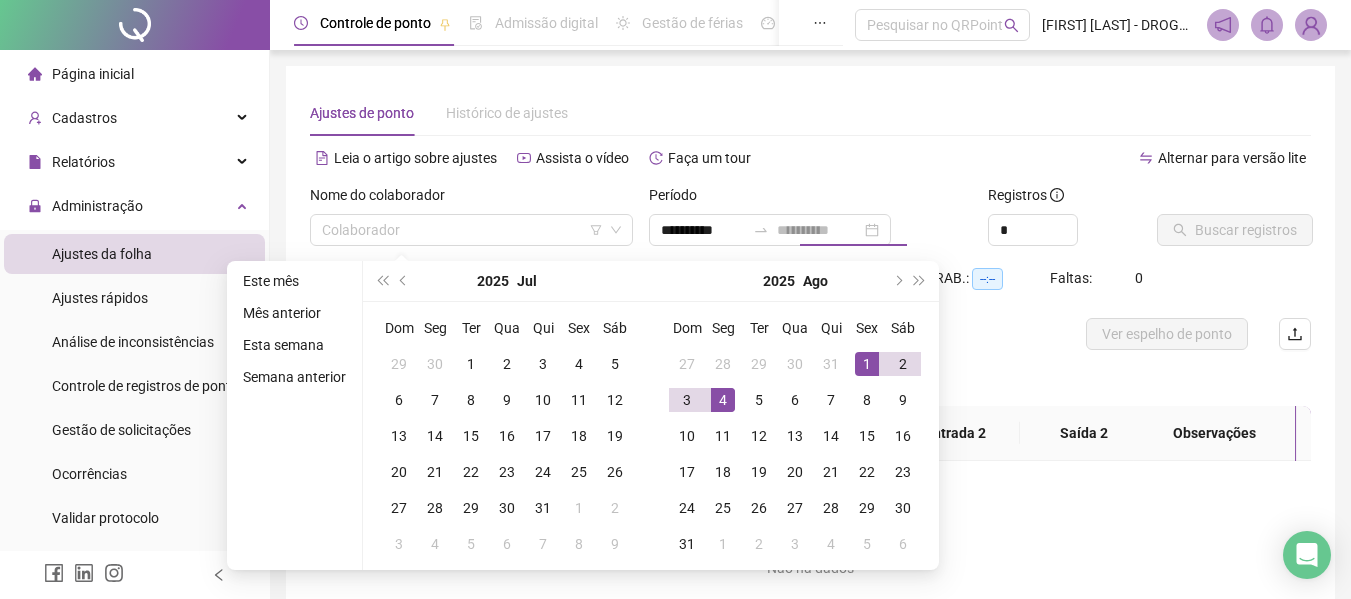 click on "4" at bounding box center [723, 400] 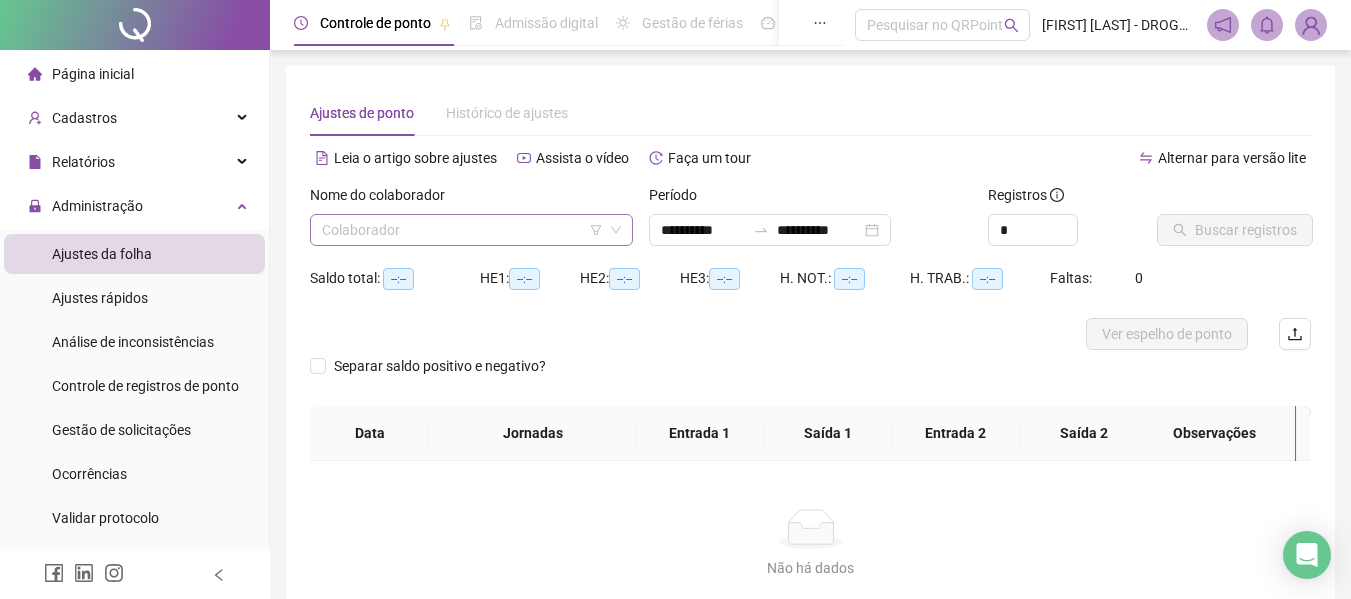 click at bounding box center (462, 230) 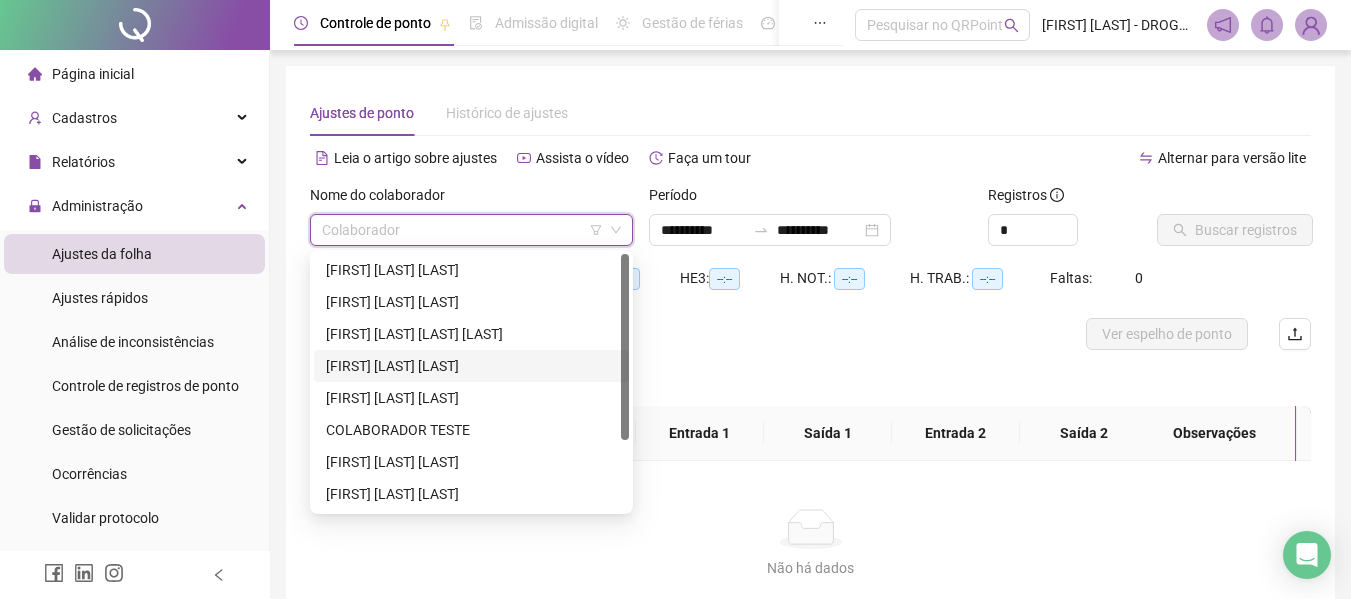 click on "[FIRST] [LAST] [LAST]" at bounding box center (471, 366) 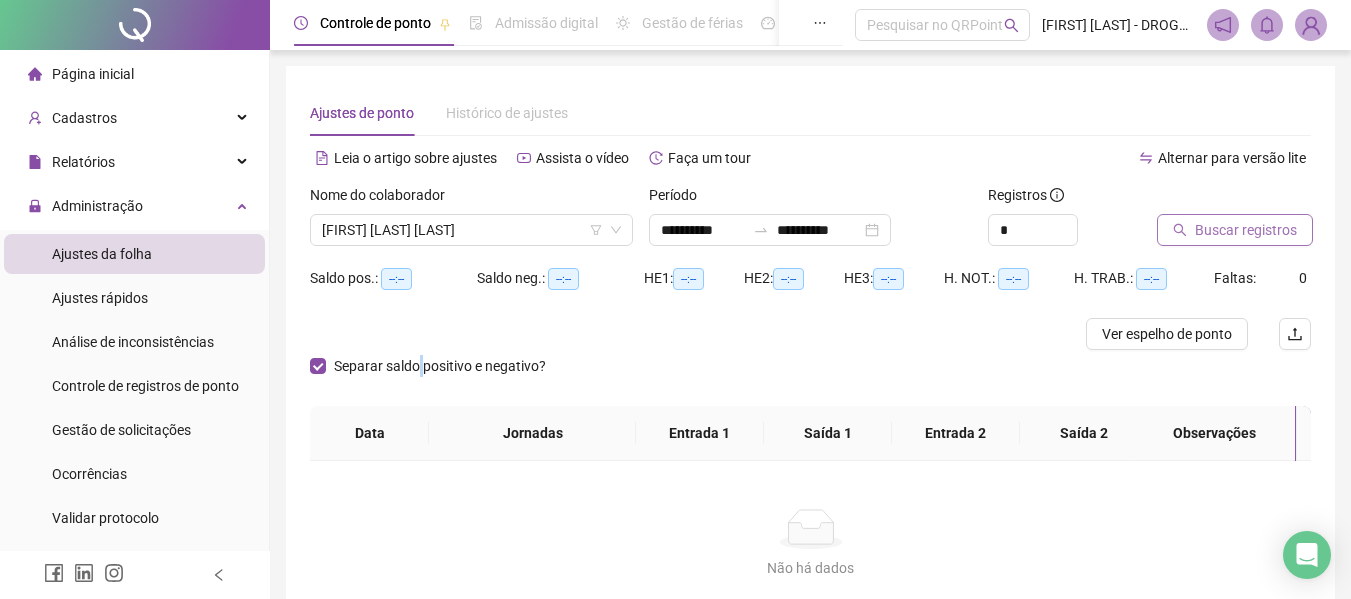click on "Buscar registros" at bounding box center [1246, 230] 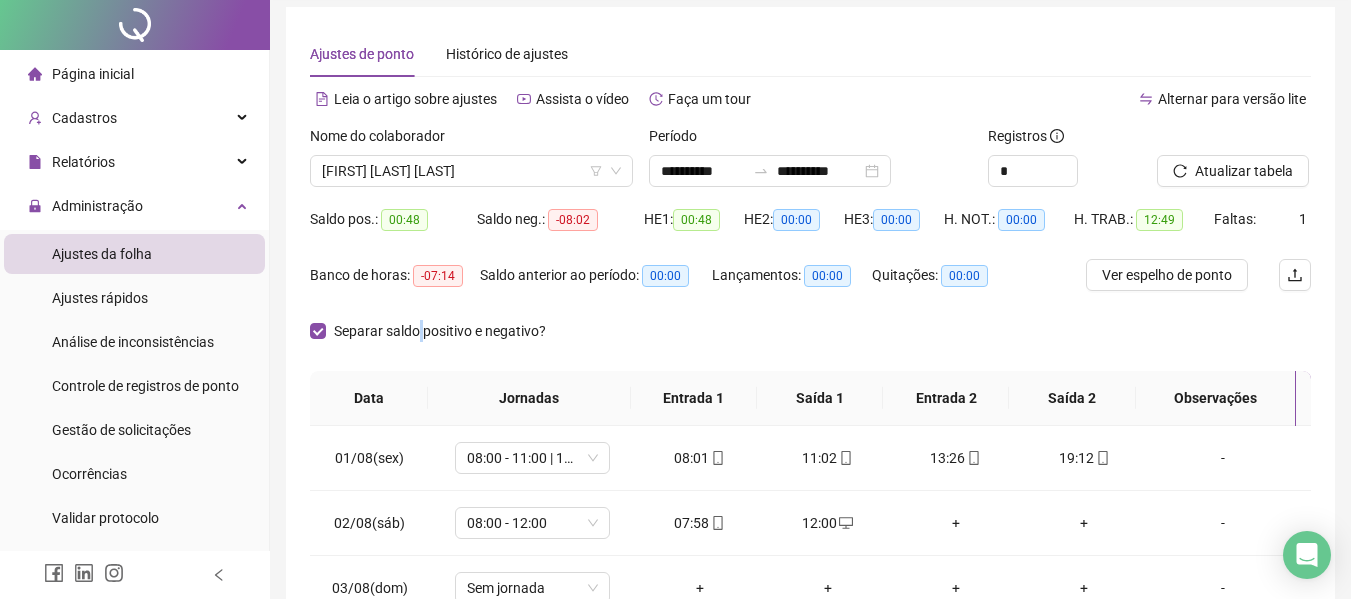scroll, scrollTop: 0, scrollLeft: 0, axis: both 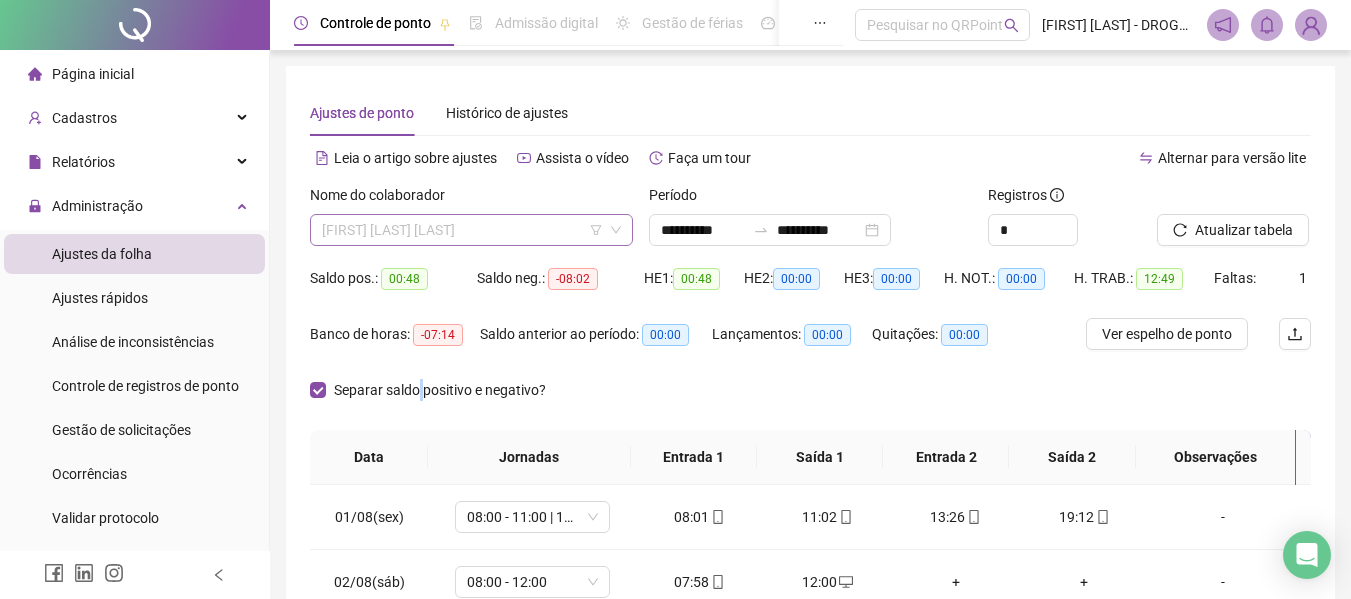 click on "[FIRST] [LAST] [LAST]" at bounding box center [471, 230] 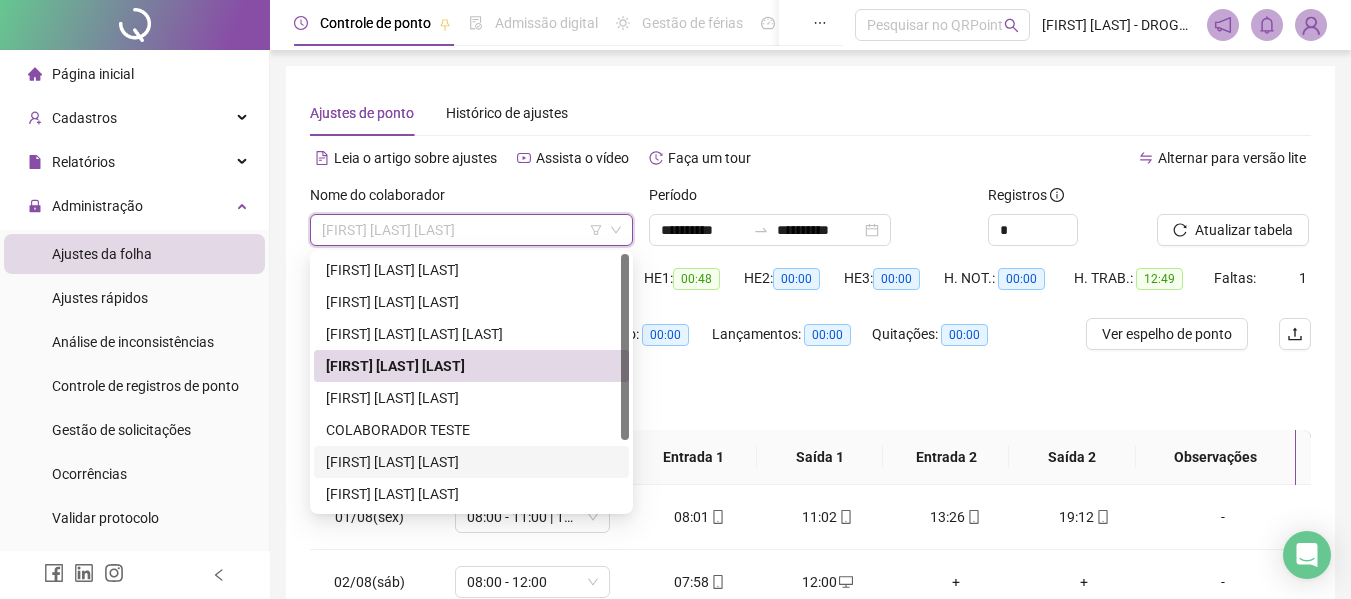 click on "[FIRST] [LAST] [LAST]" at bounding box center (471, 462) 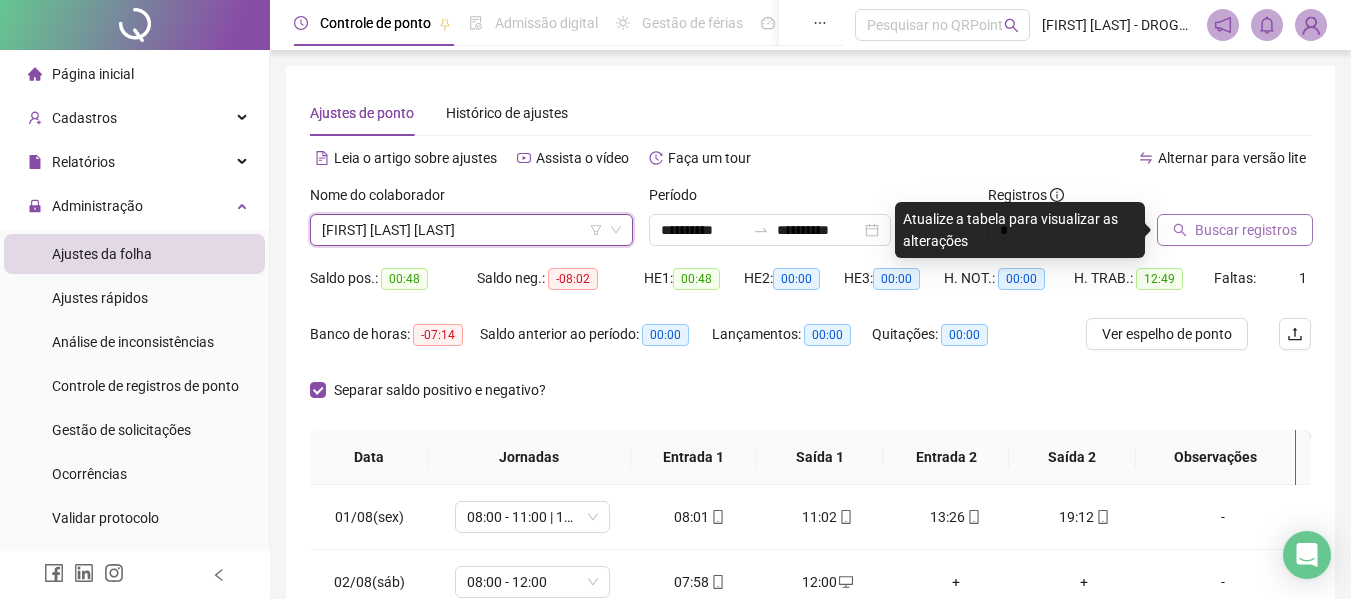 click on "Buscar registros" at bounding box center [1246, 230] 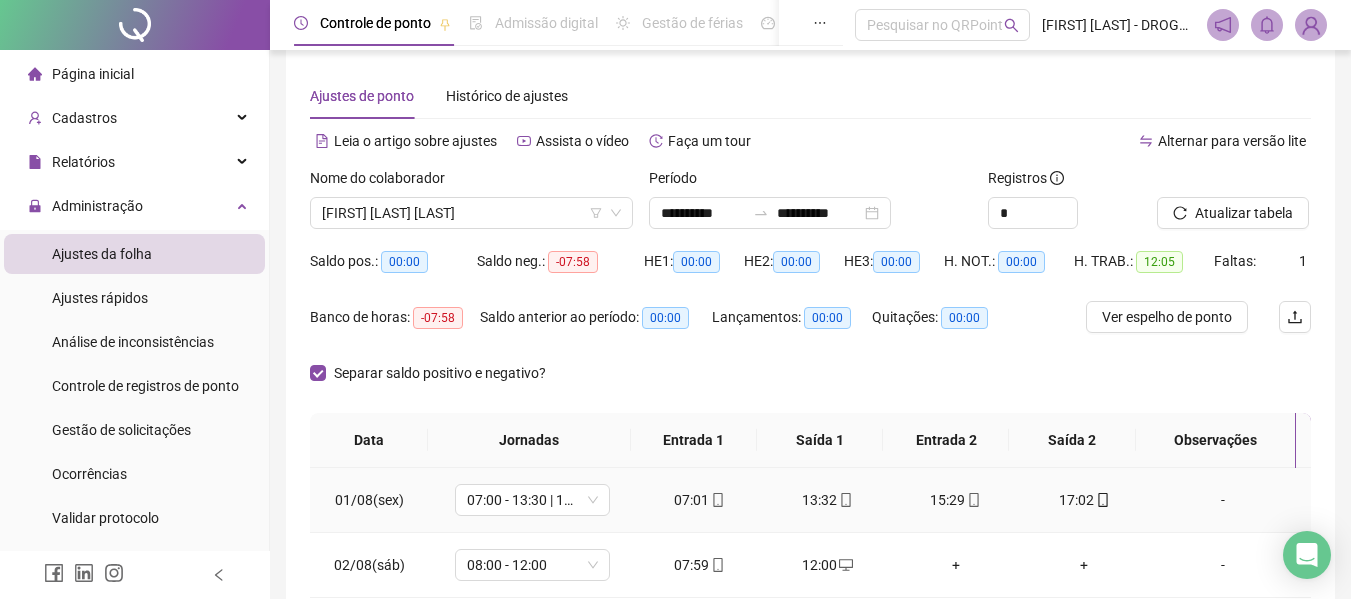 scroll, scrollTop: 0, scrollLeft: 0, axis: both 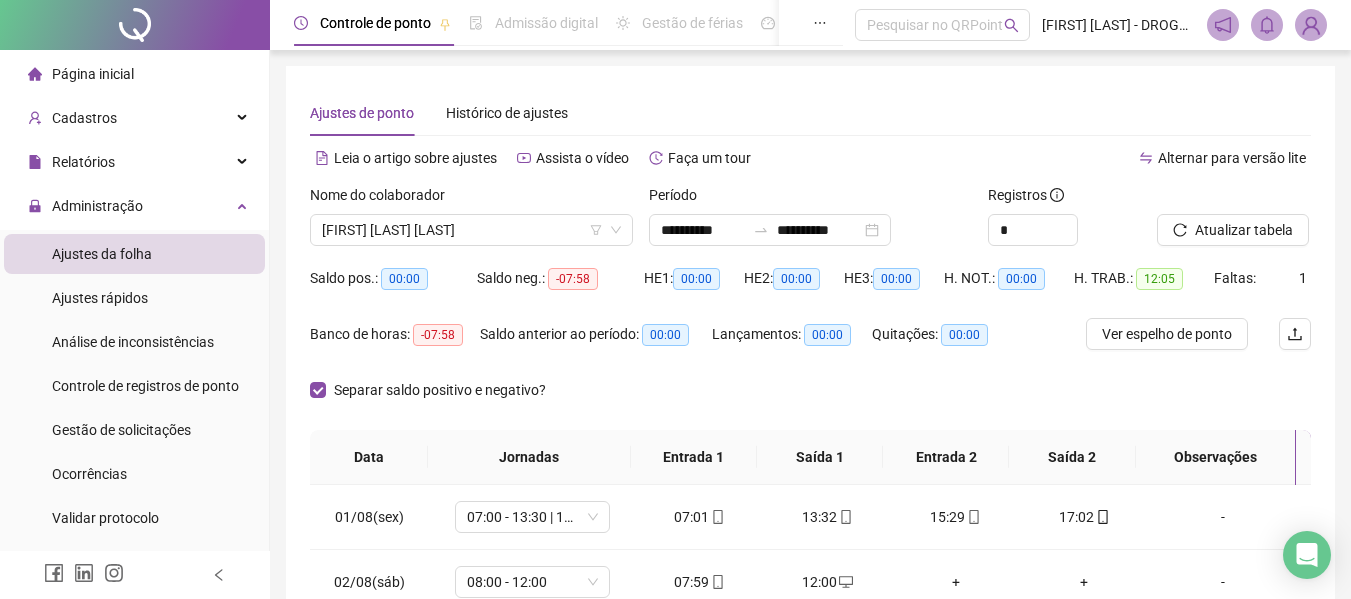 click at bounding box center (135, 25) 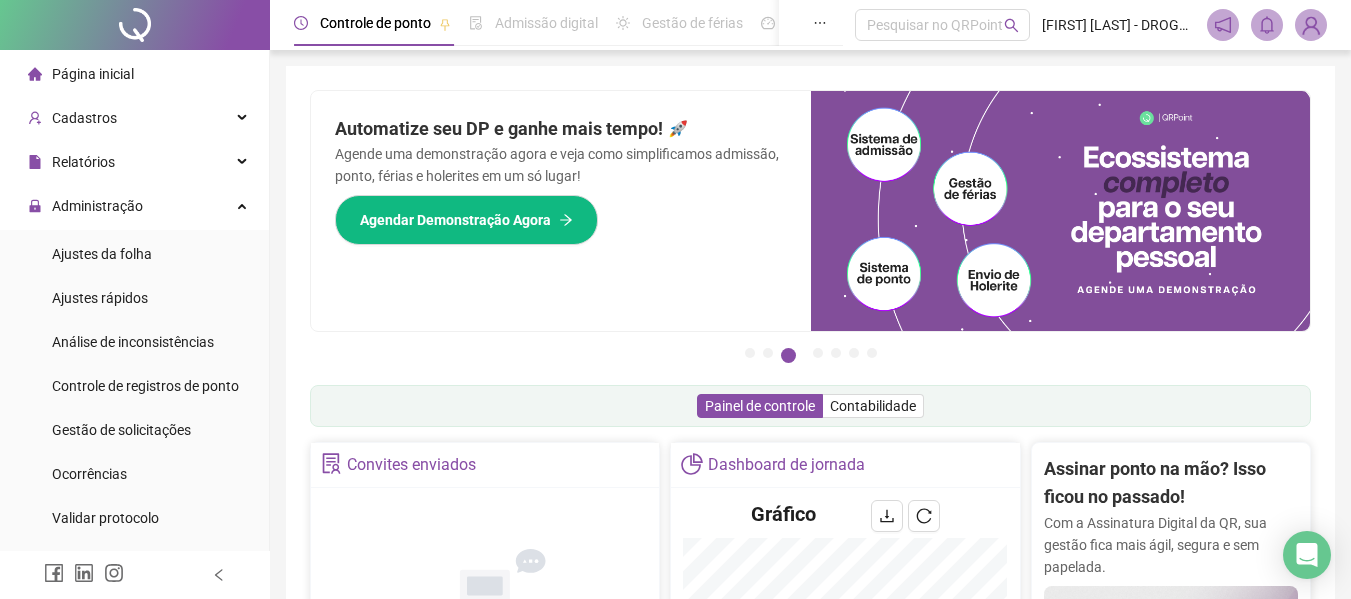 click on "Automatize seu DP e ganhe mais tempo! 🚀 Agende uma demonstração agora e veja como simplificamos admissão, ponto, férias e holerites em um só lugar! Agendar Demonstração Agora" at bounding box center [561, 211] 